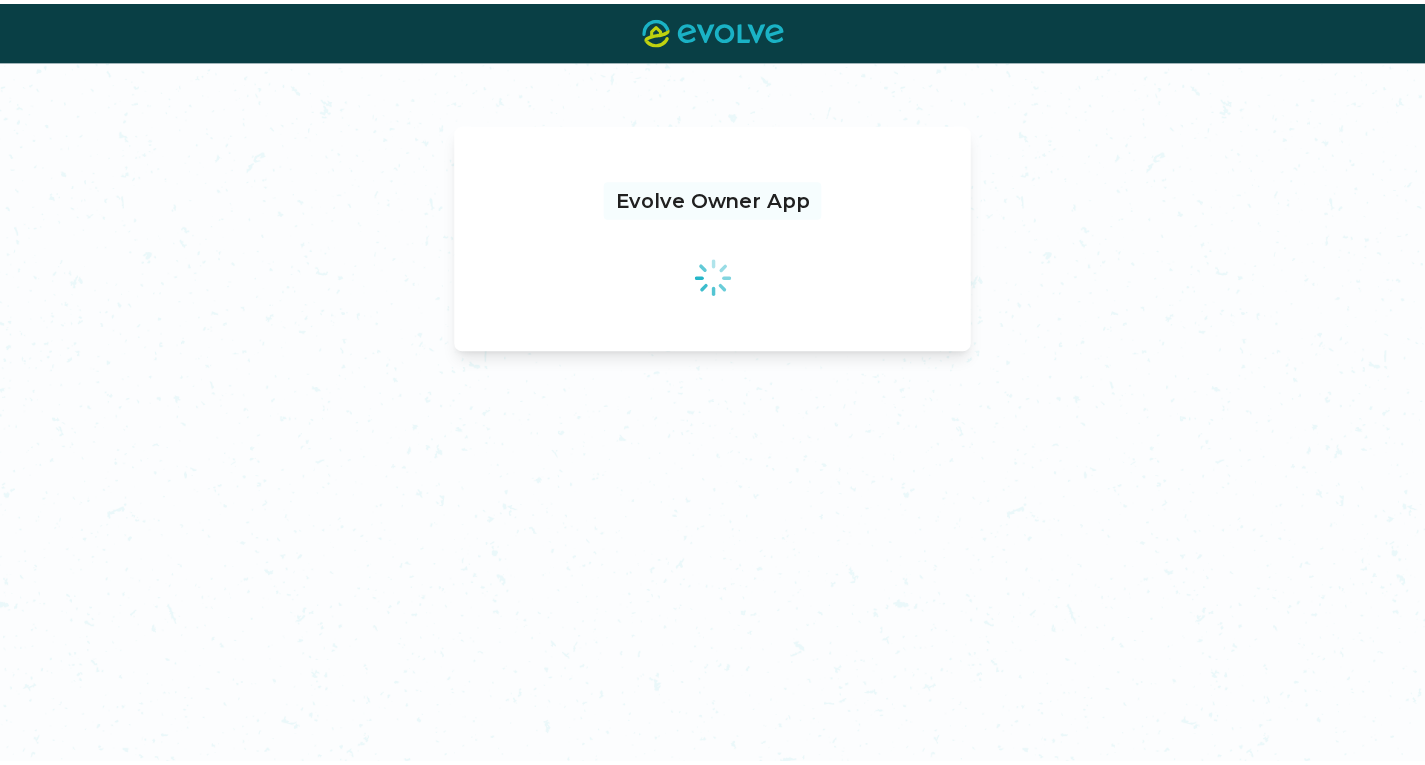 scroll, scrollTop: 0, scrollLeft: 0, axis: both 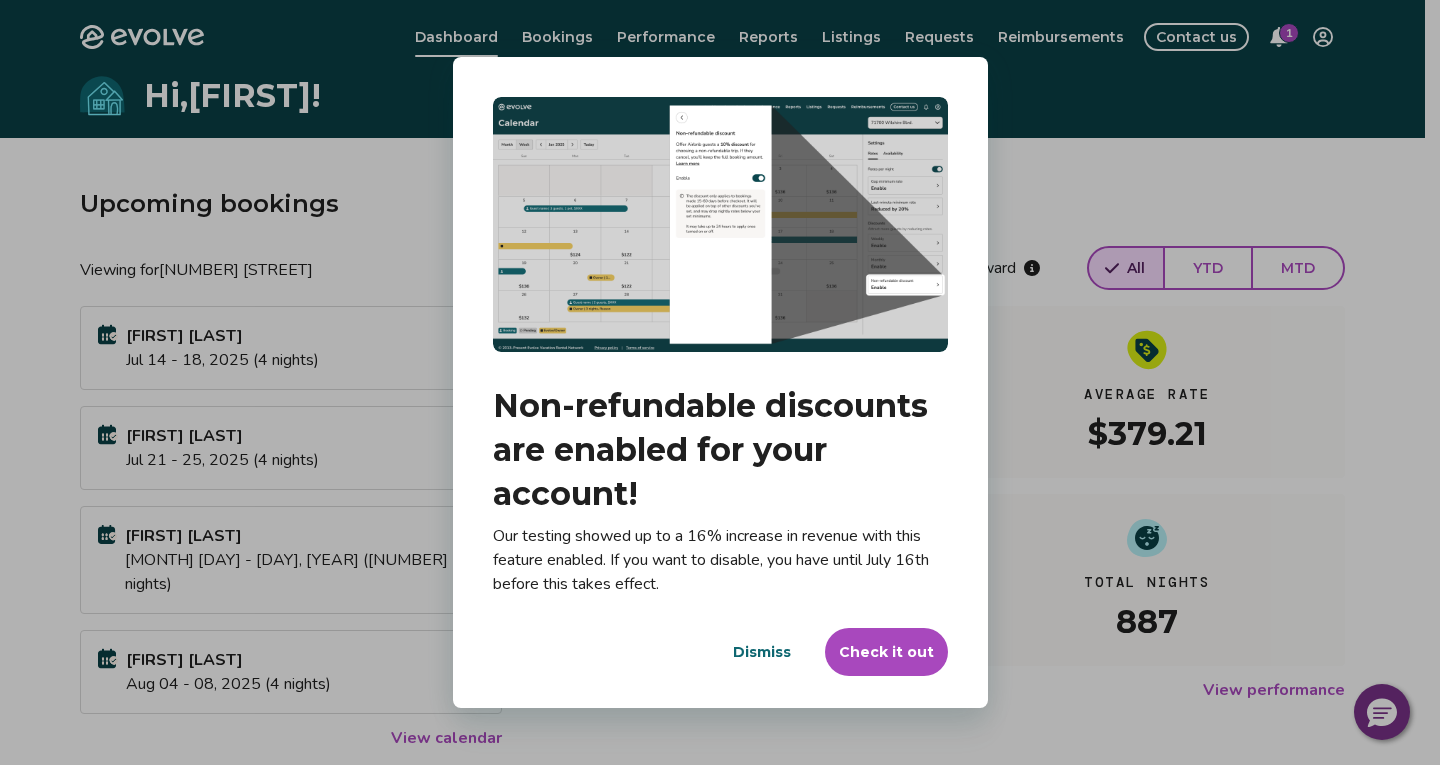 click on "Dismiss" at bounding box center [762, 652] 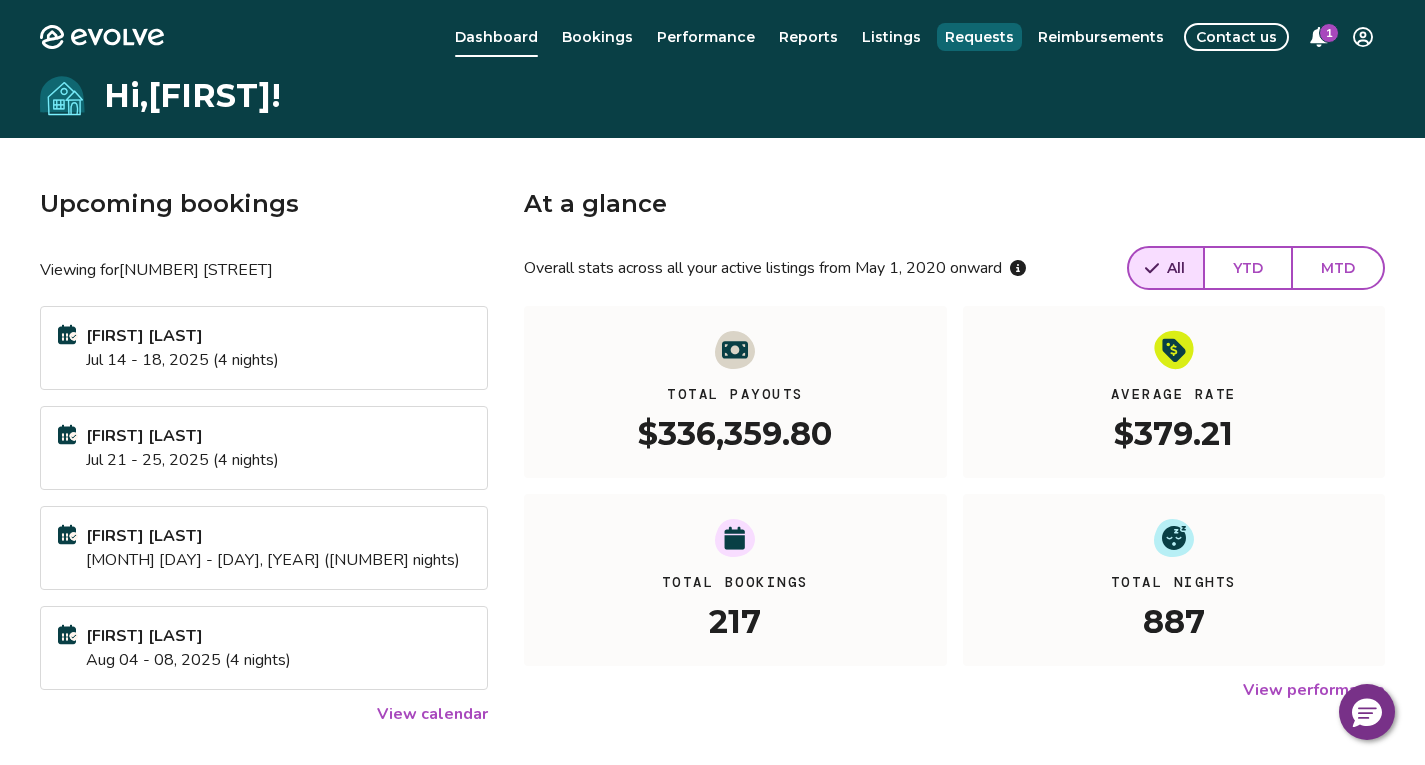 click on "Requests" at bounding box center (979, 37) 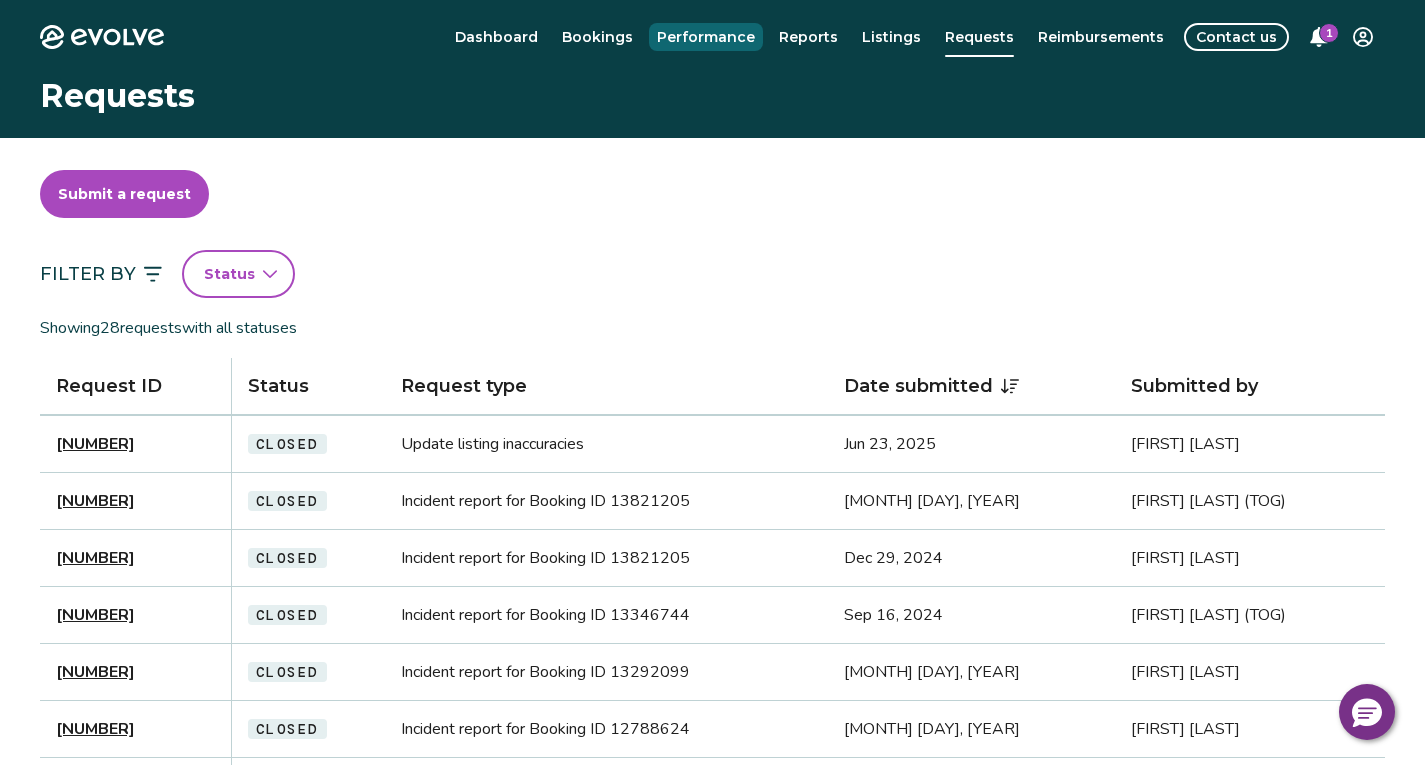 click on "Performance" at bounding box center (706, 37) 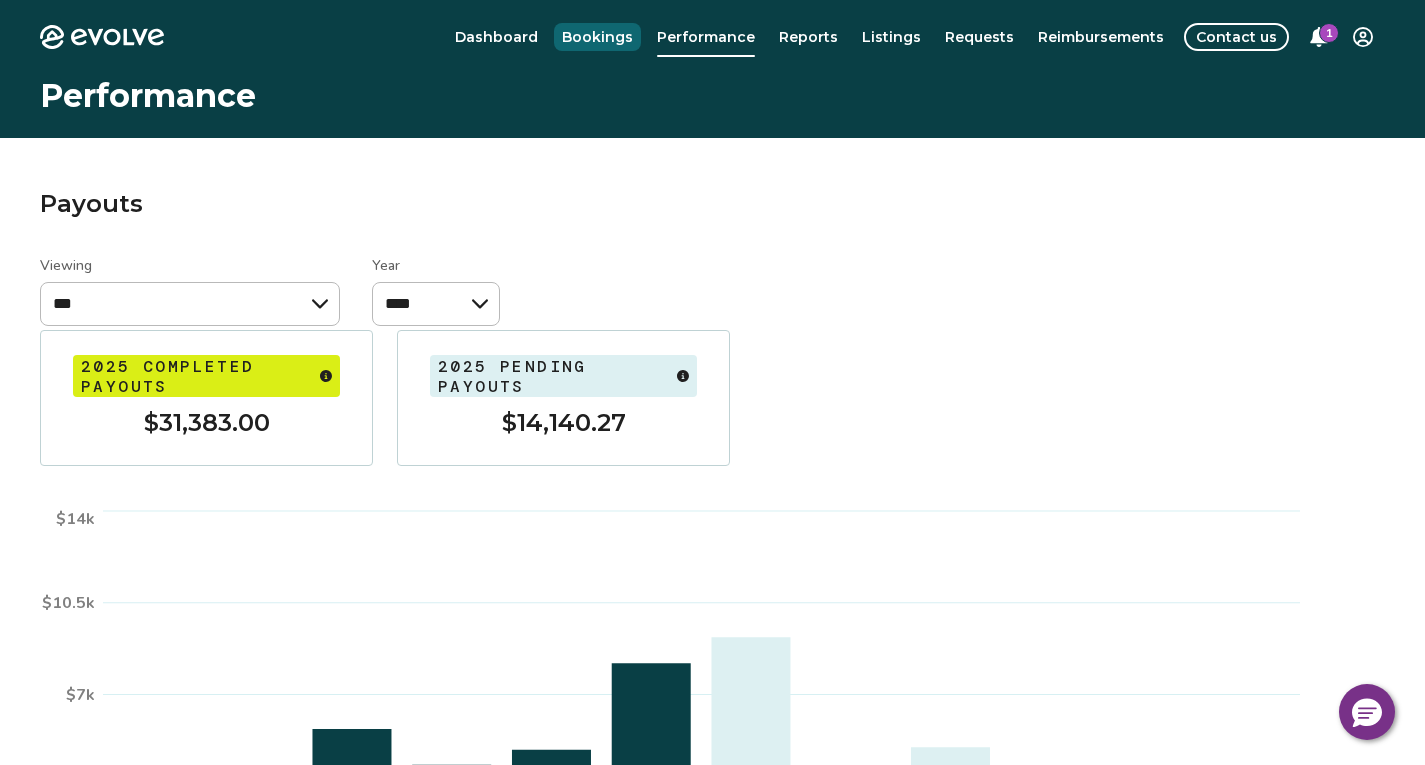 click on "Bookings" at bounding box center (597, 37) 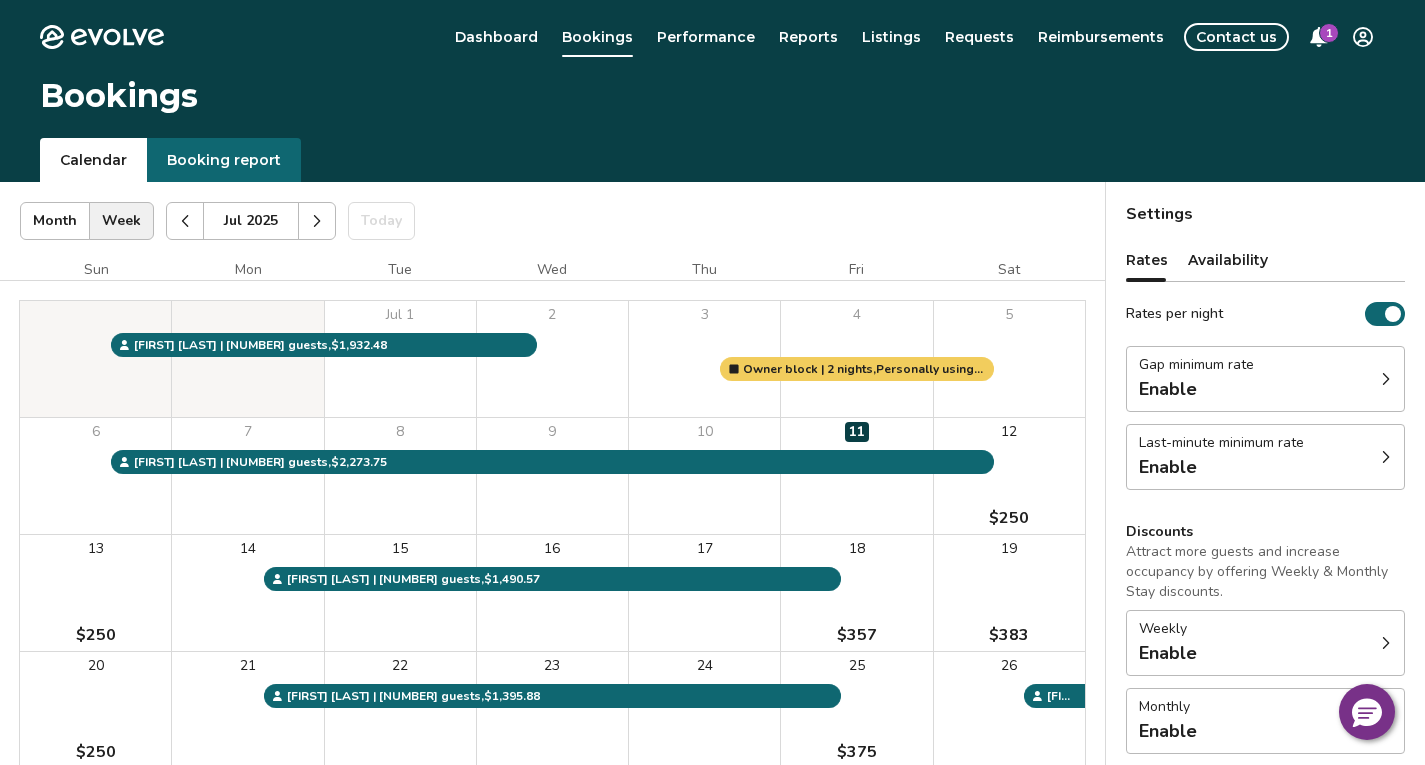 click on "Availability" at bounding box center [1228, 260] 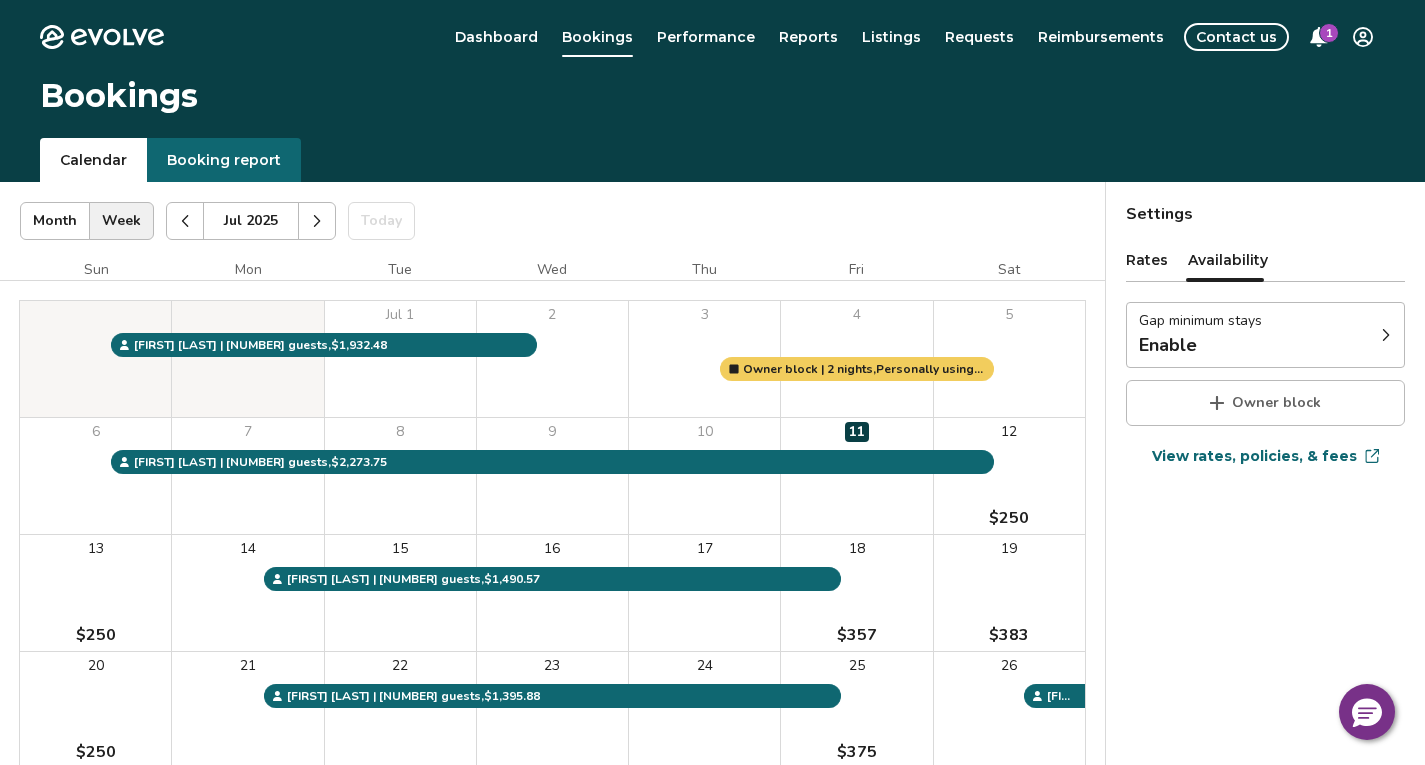 click on "Rates" at bounding box center (1147, 260) 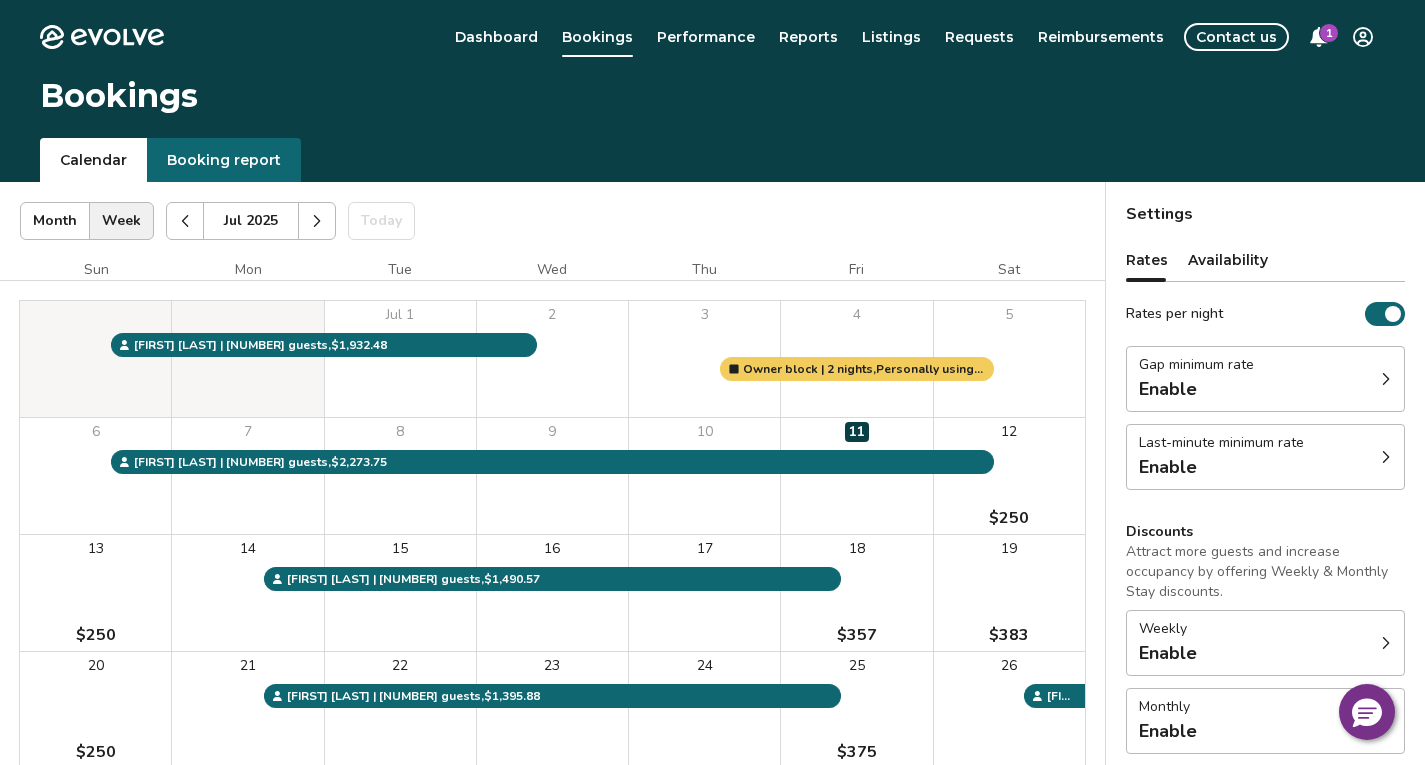 click on "Availability" at bounding box center (1228, 260) 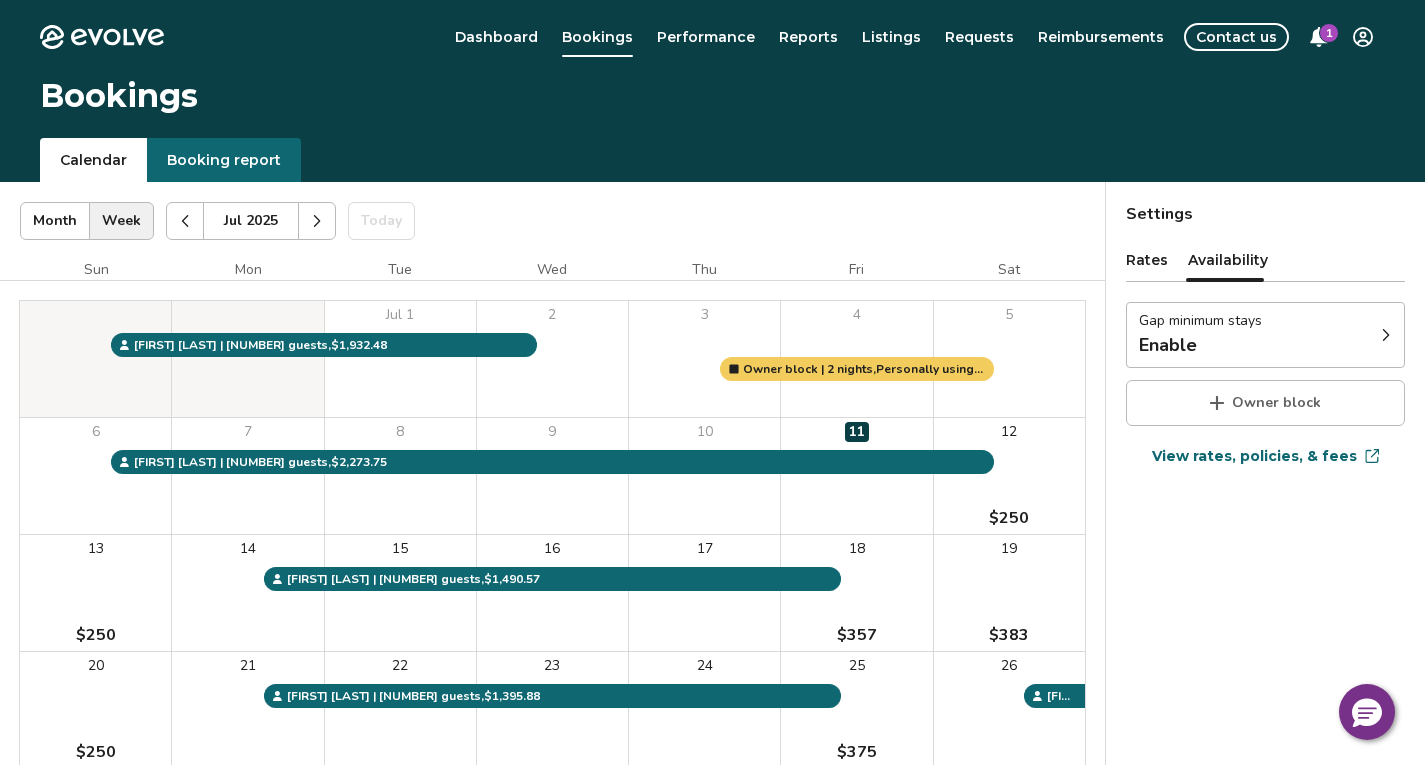 click on "Rates" at bounding box center [1147, 260] 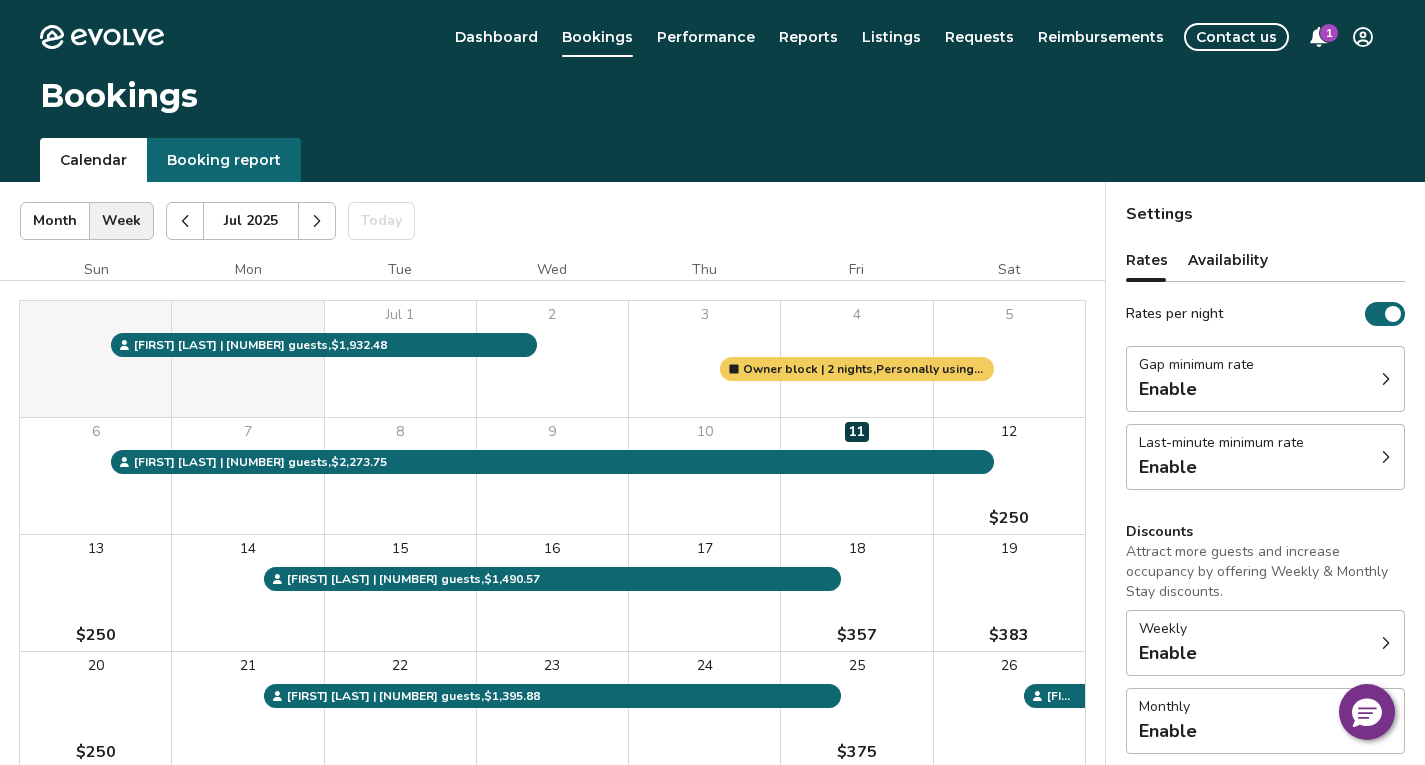 click on "Availability" at bounding box center [1228, 260] 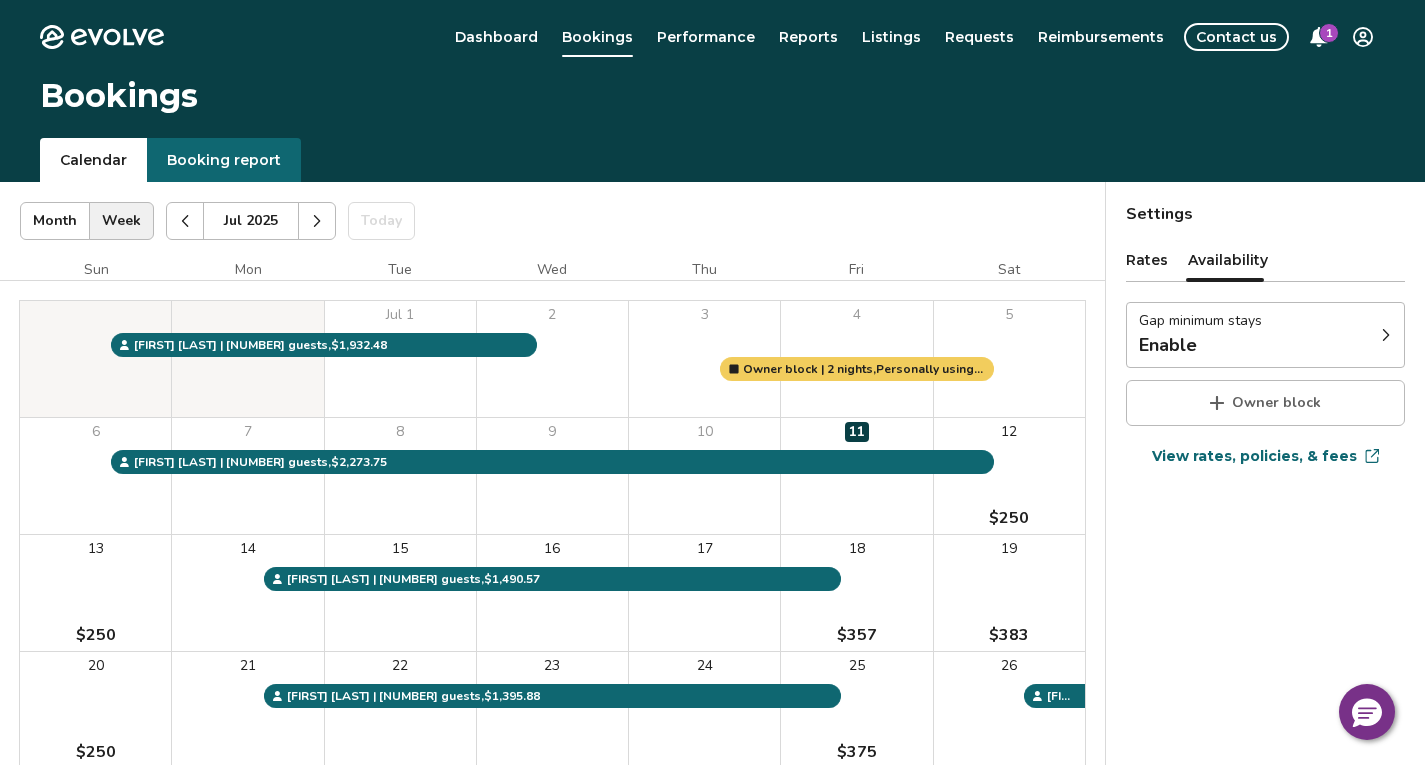 click on "Rates" at bounding box center [1147, 260] 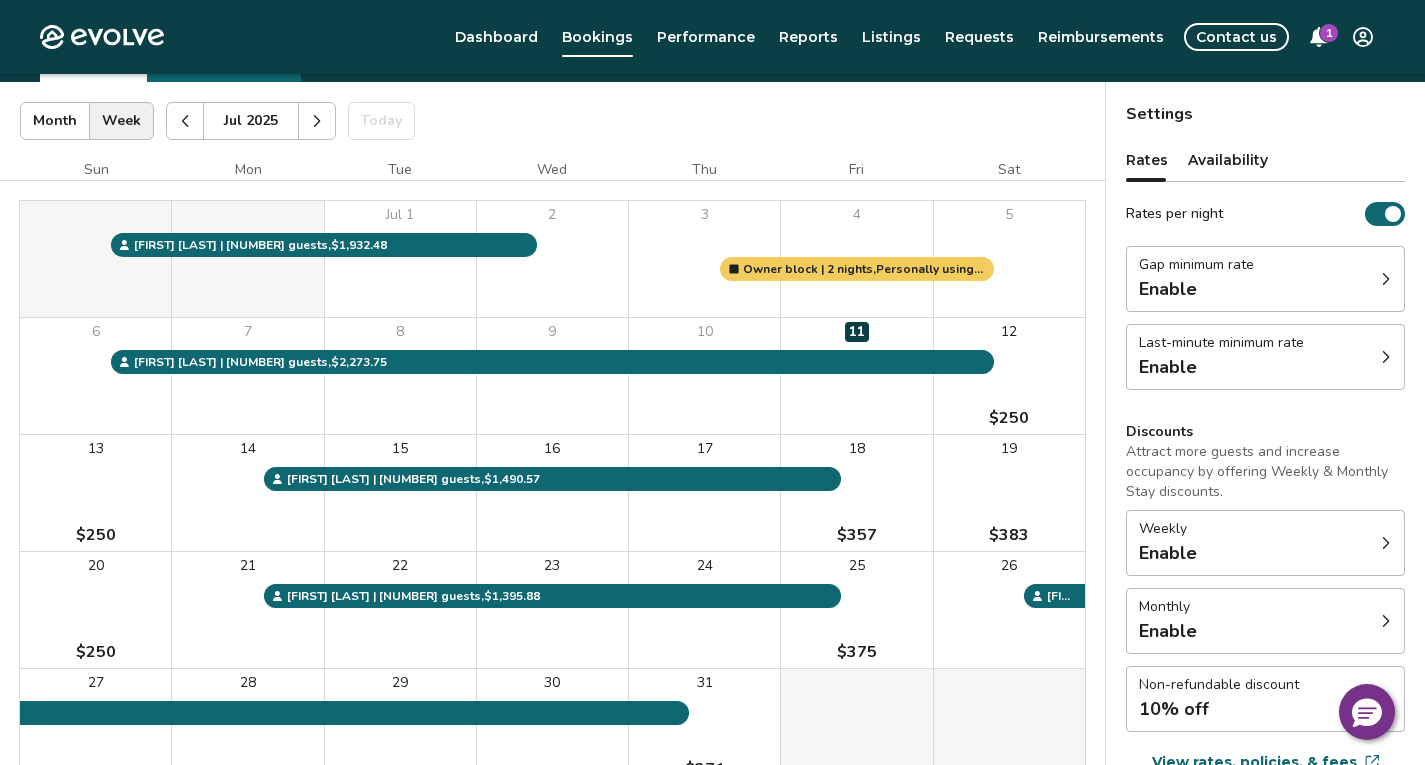 scroll, scrollTop: 200, scrollLeft: 0, axis: vertical 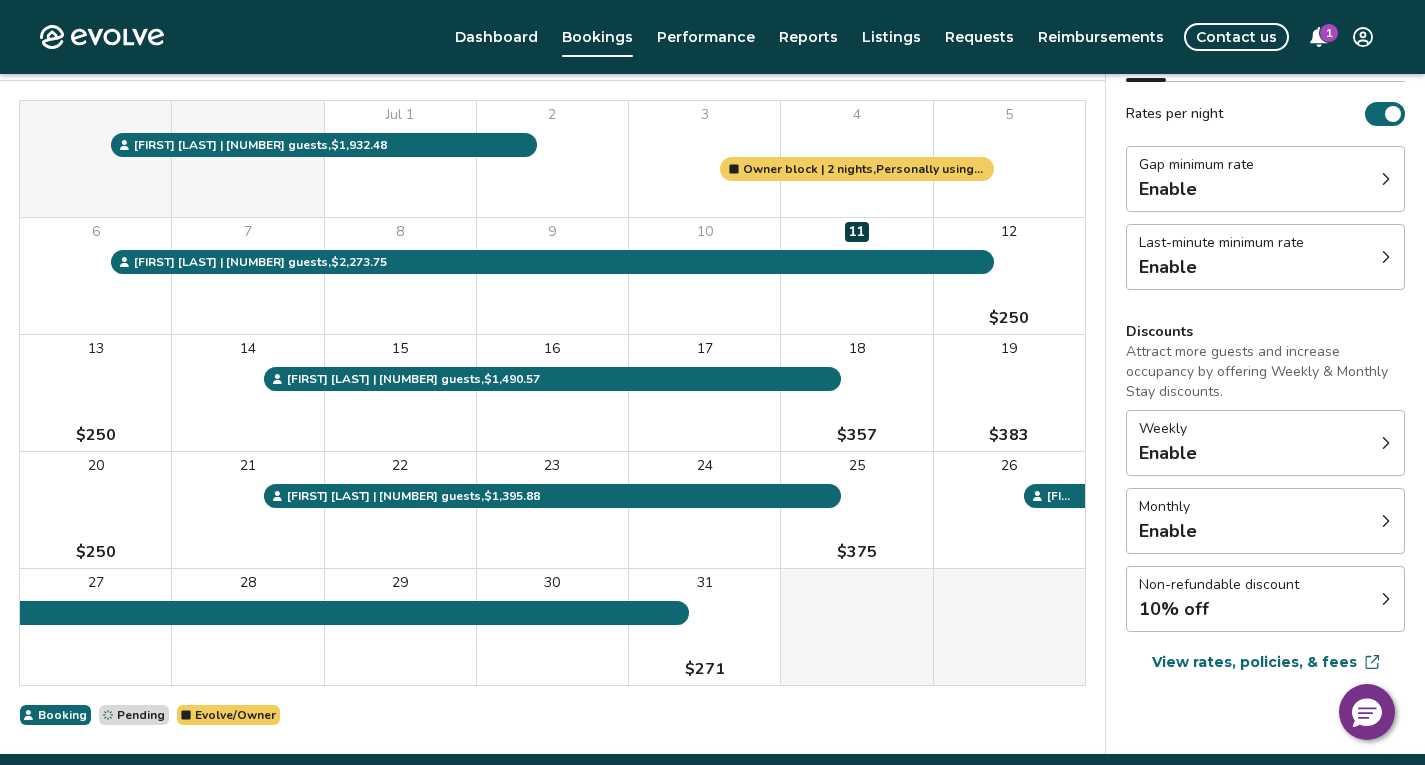click on "View rates, policies, & fees" at bounding box center (1254, 662) 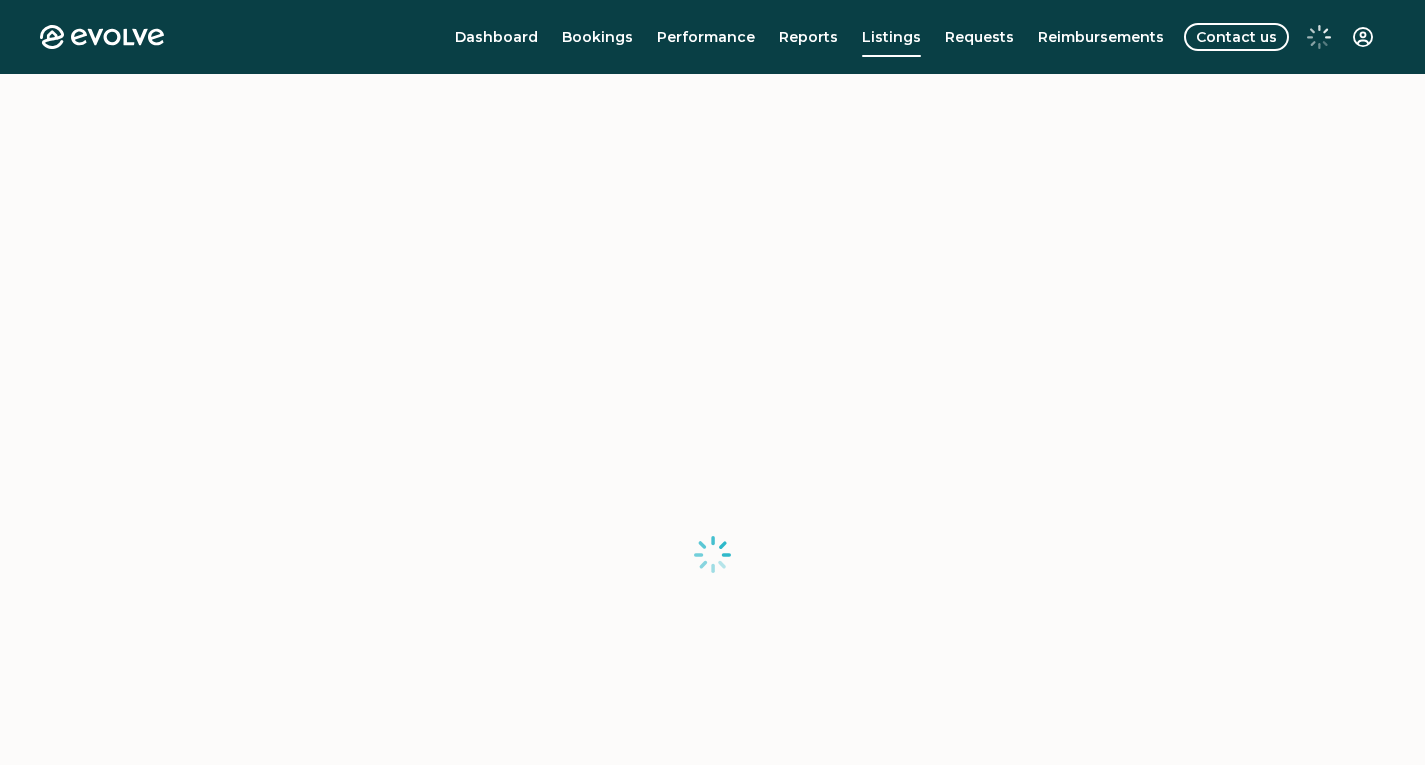 scroll, scrollTop: 0, scrollLeft: 0, axis: both 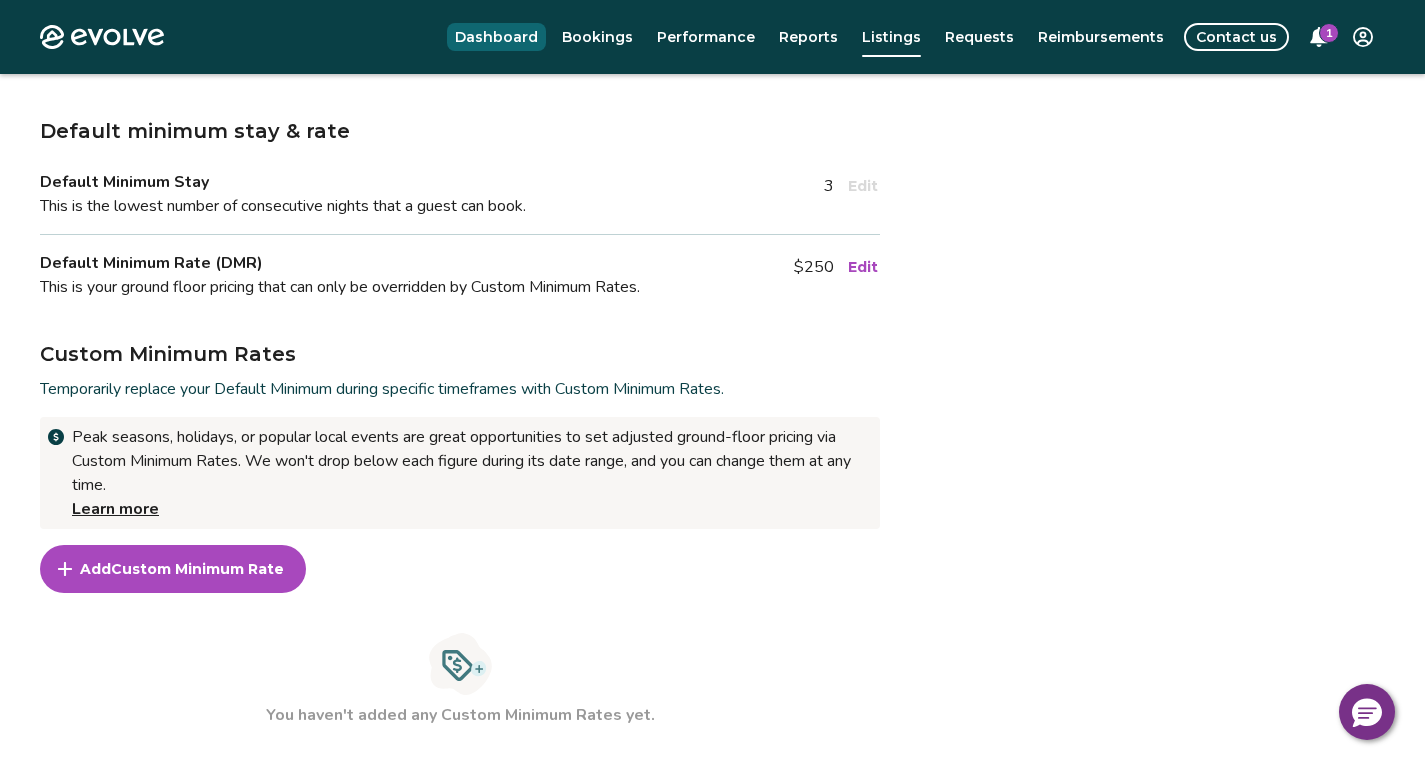 click on "Dashboard" at bounding box center (496, 37) 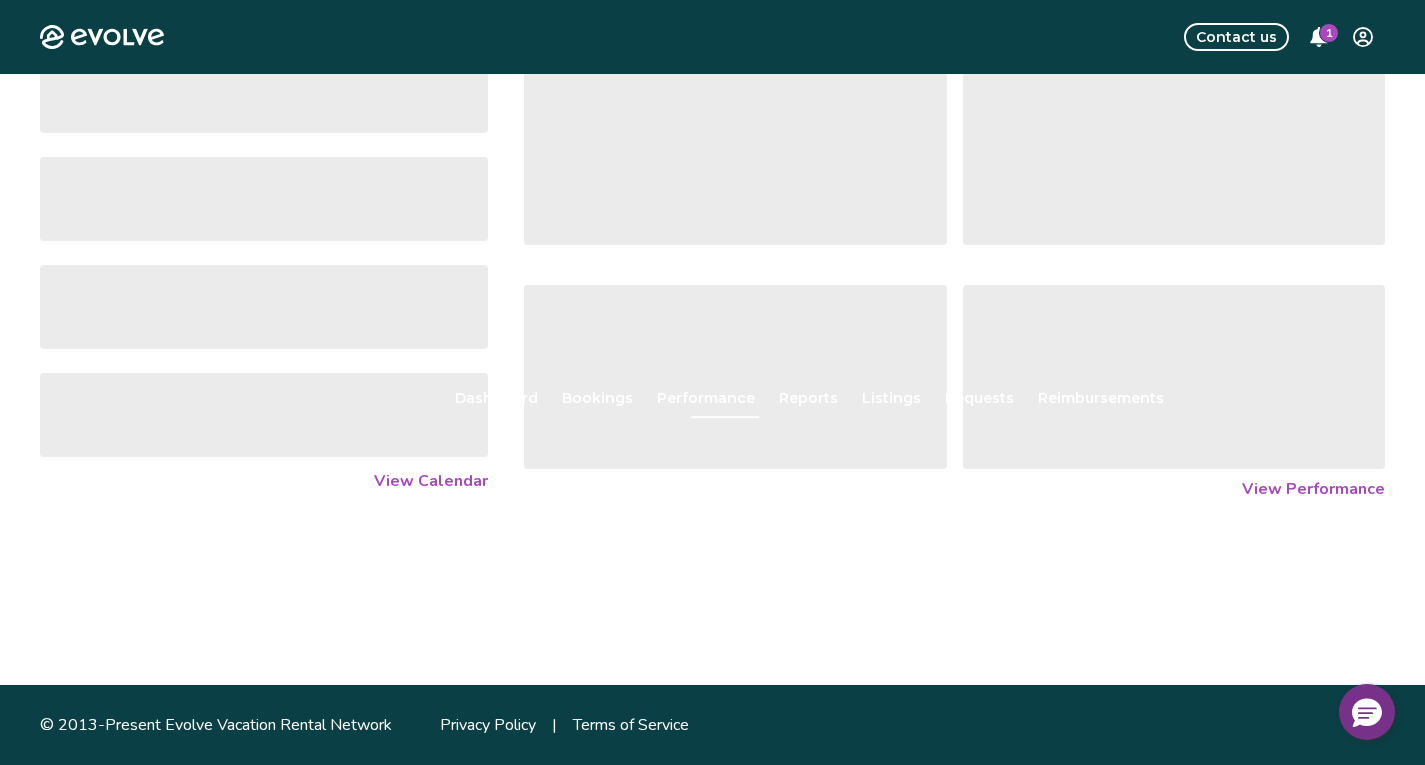scroll, scrollTop: 0, scrollLeft: 0, axis: both 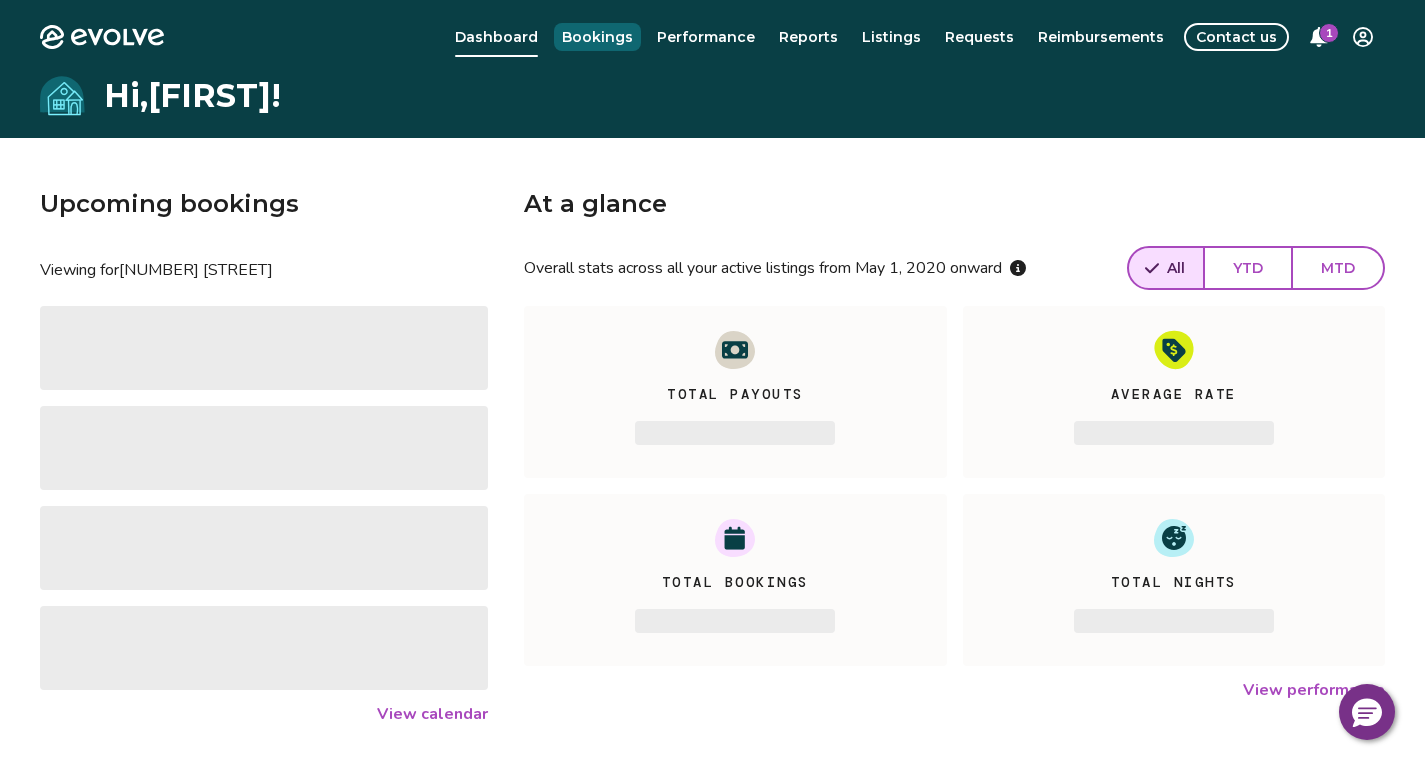 click on "Bookings" at bounding box center (597, 37) 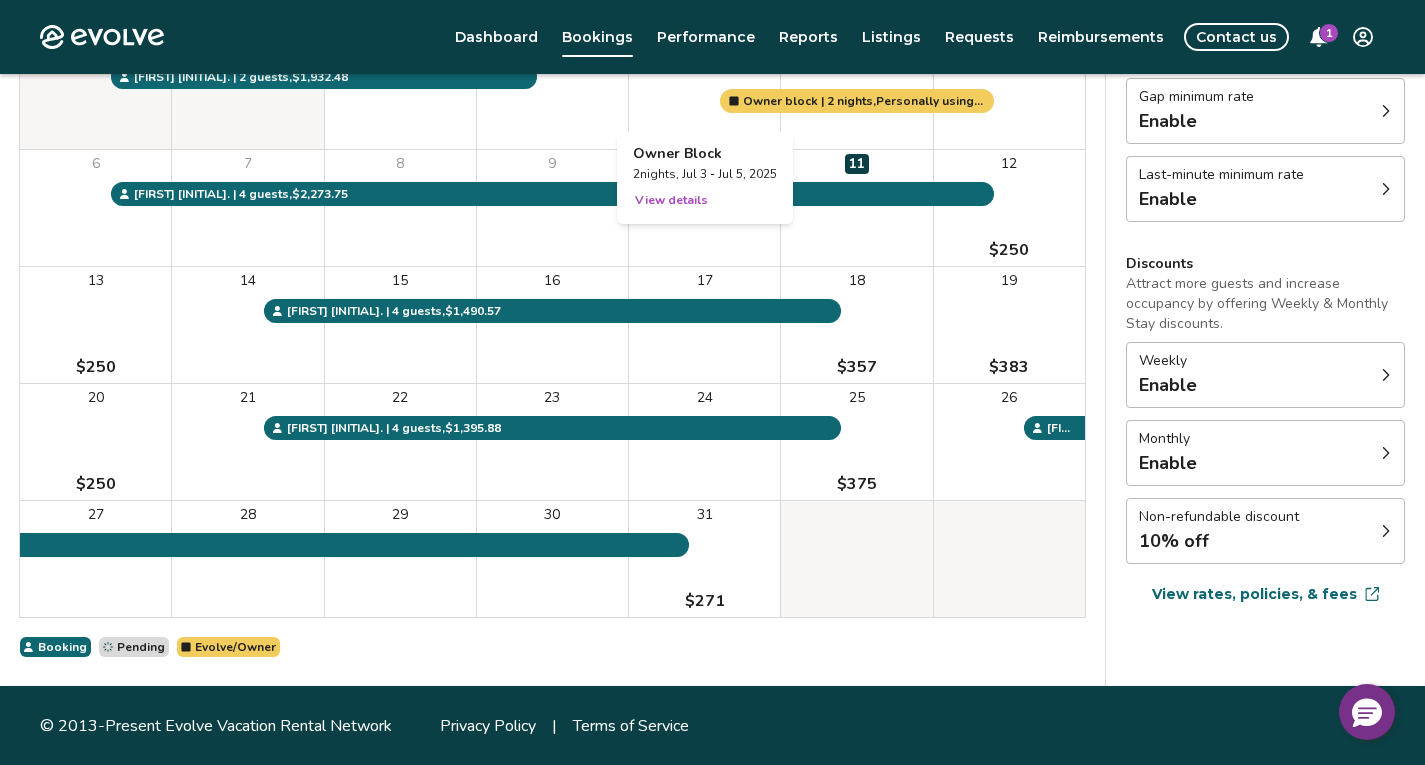 scroll, scrollTop: 269, scrollLeft: 0, axis: vertical 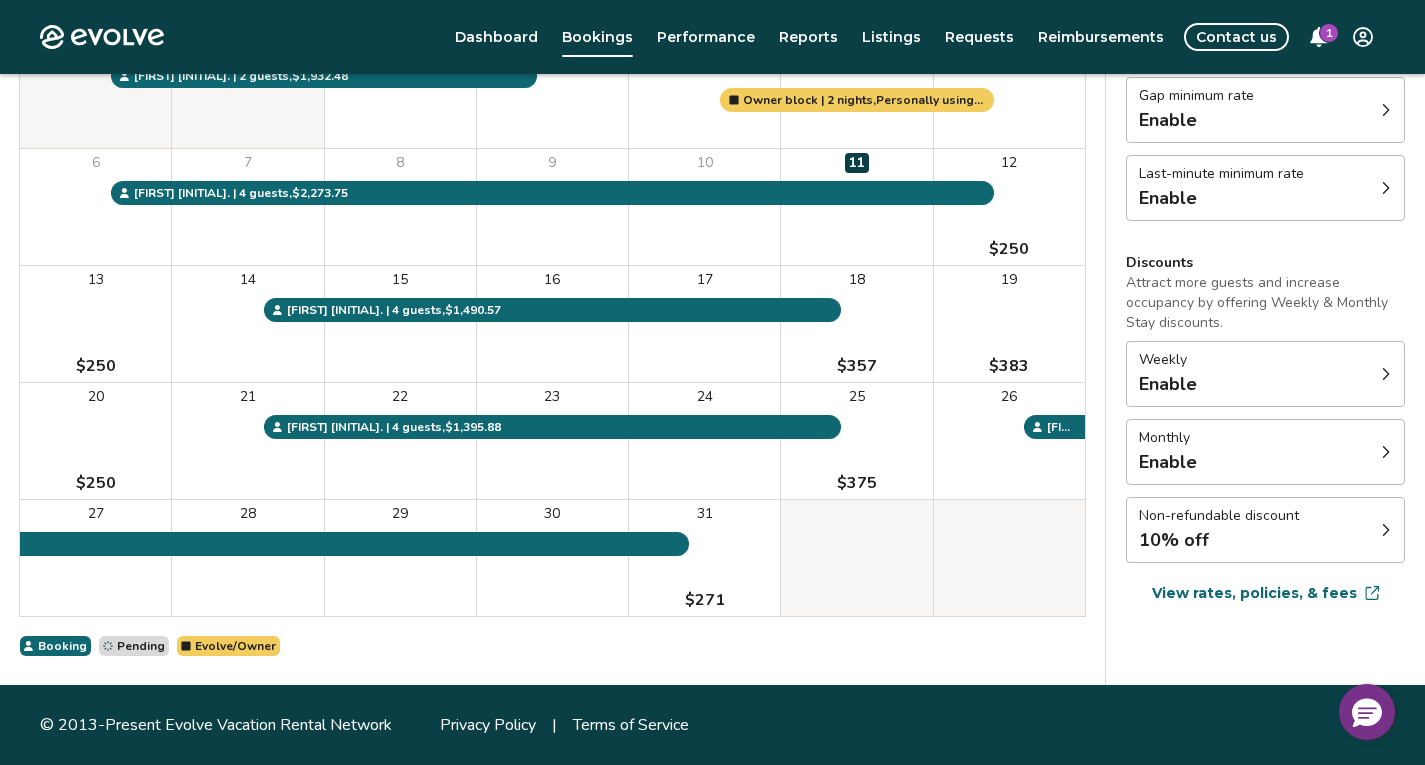 click on "10% off" at bounding box center [1219, 540] 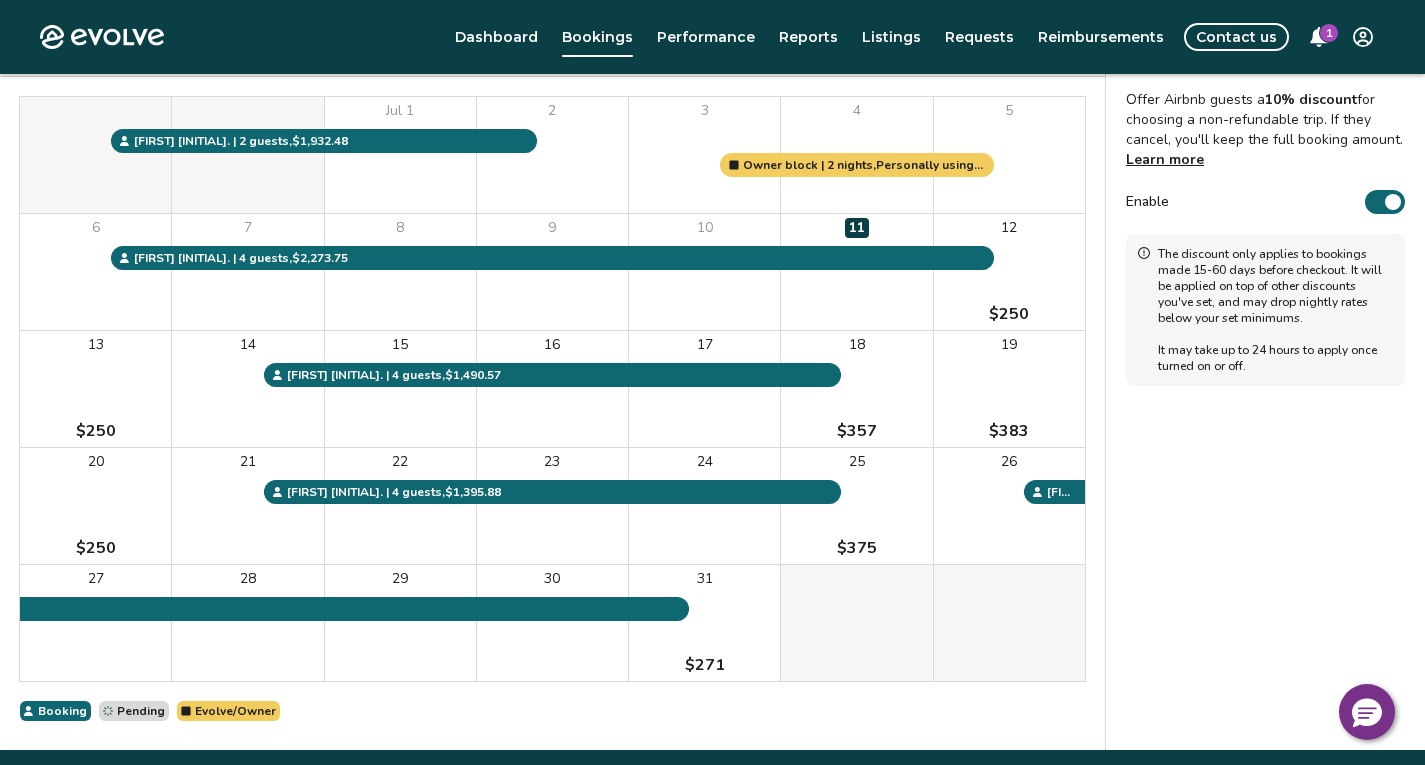 scroll, scrollTop: 169, scrollLeft: 0, axis: vertical 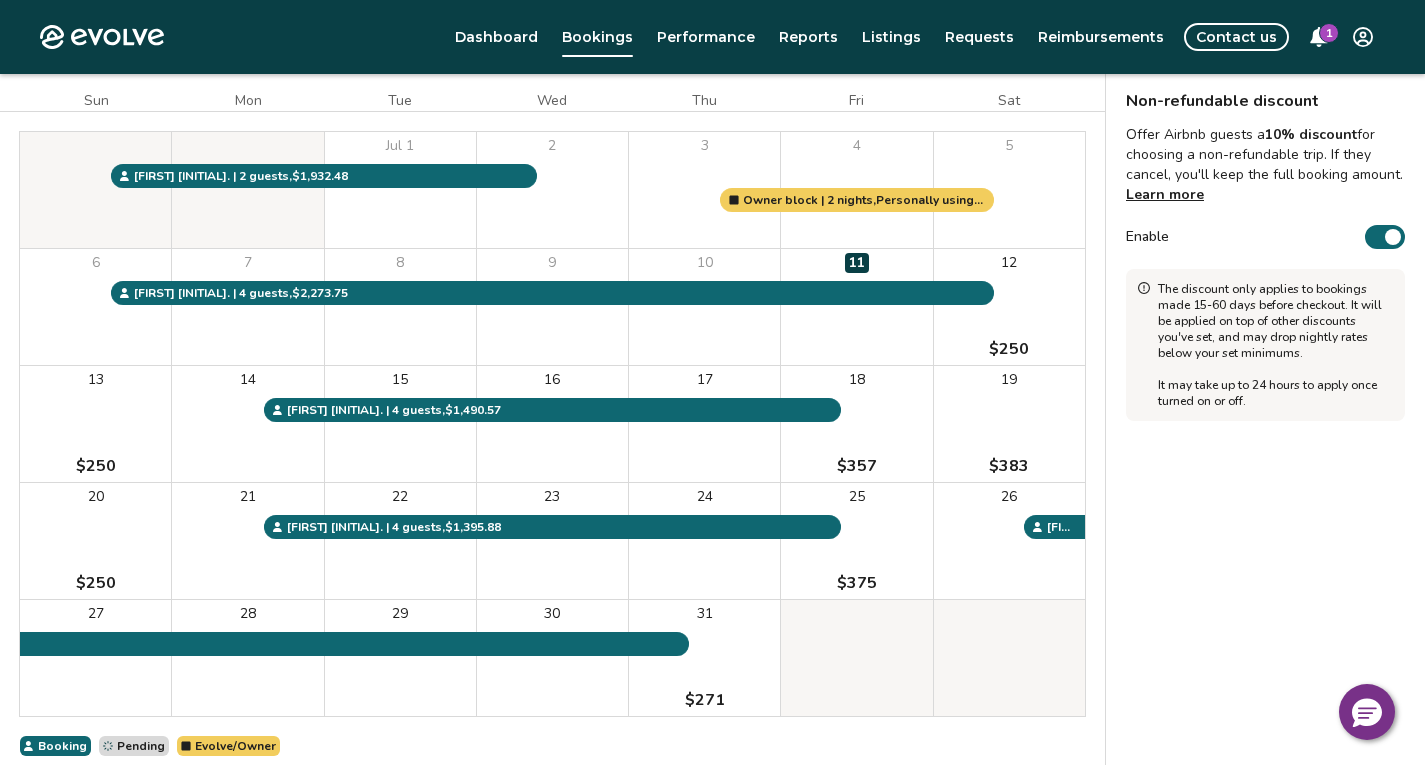 click at bounding box center (1393, 237) 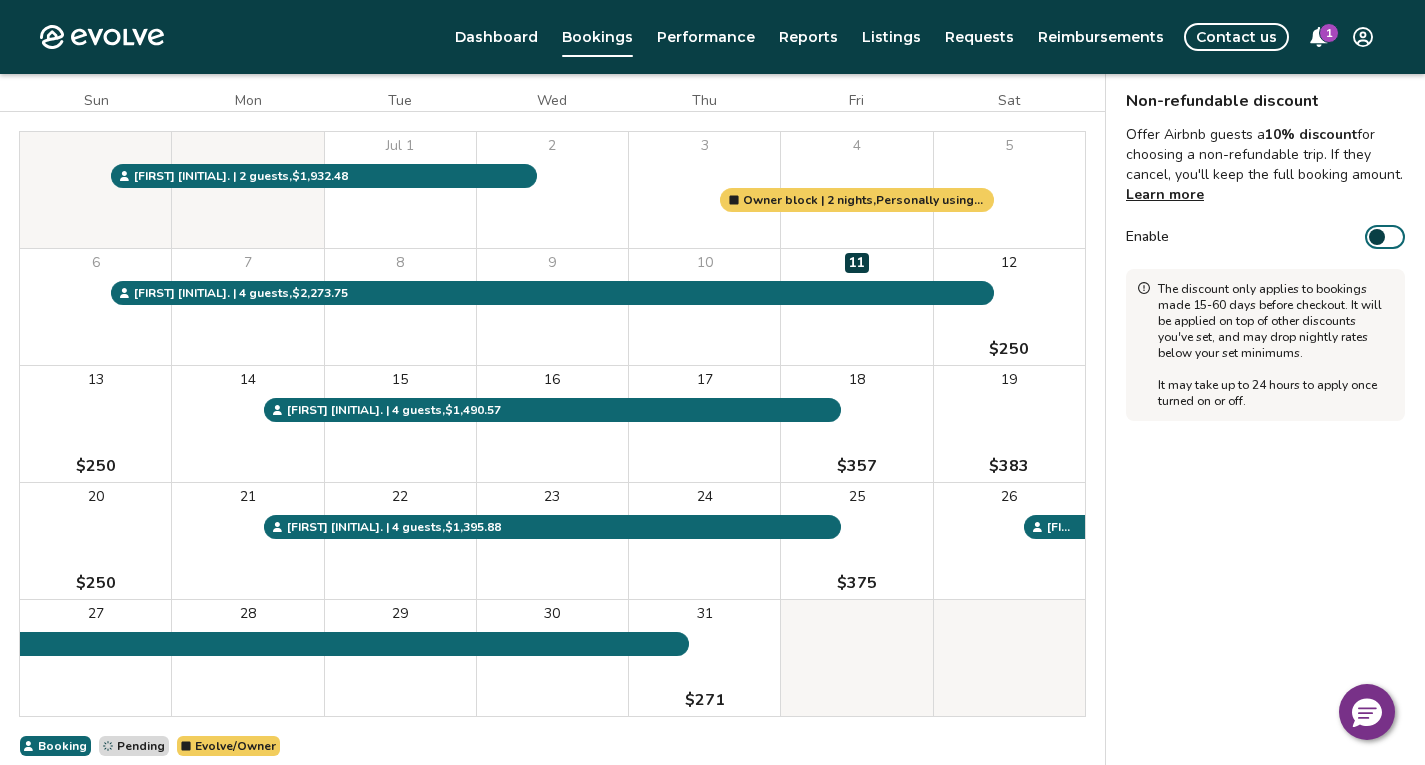 click on "Enable" at bounding box center (1385, 237) 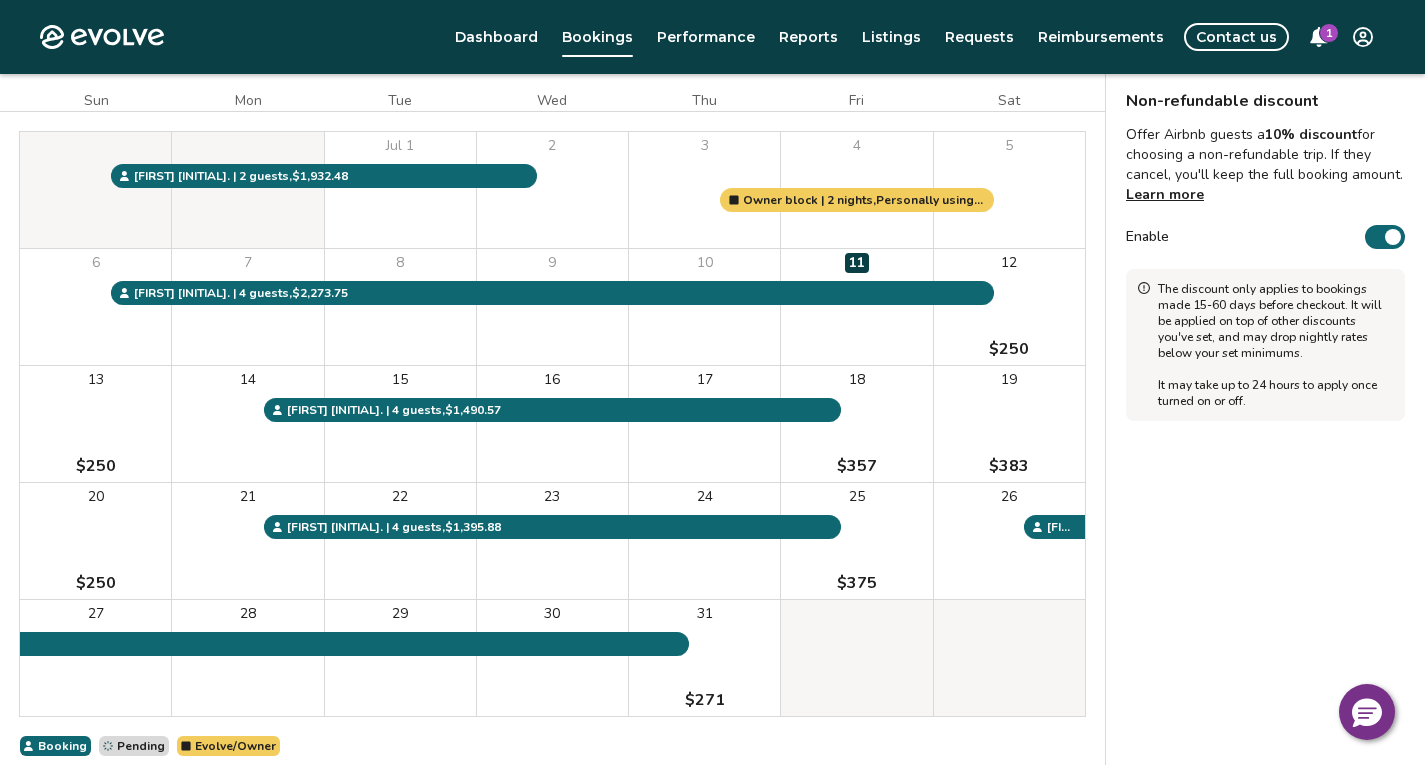 click on "Non-refundable discount Offer Airbnb guests a  10% discount  for choosing a non-refundable trip. If they cancel, you'll keep the full booking amount.   Learn more Enable The discount only applies to bookings made 15-60 days before checkout. It will be applied on top of other discounts you've set, and may drop nightly rates below your set minimums. It may take up to 24 hours to apply once turned on or off." at bounding box center (1265, 399) 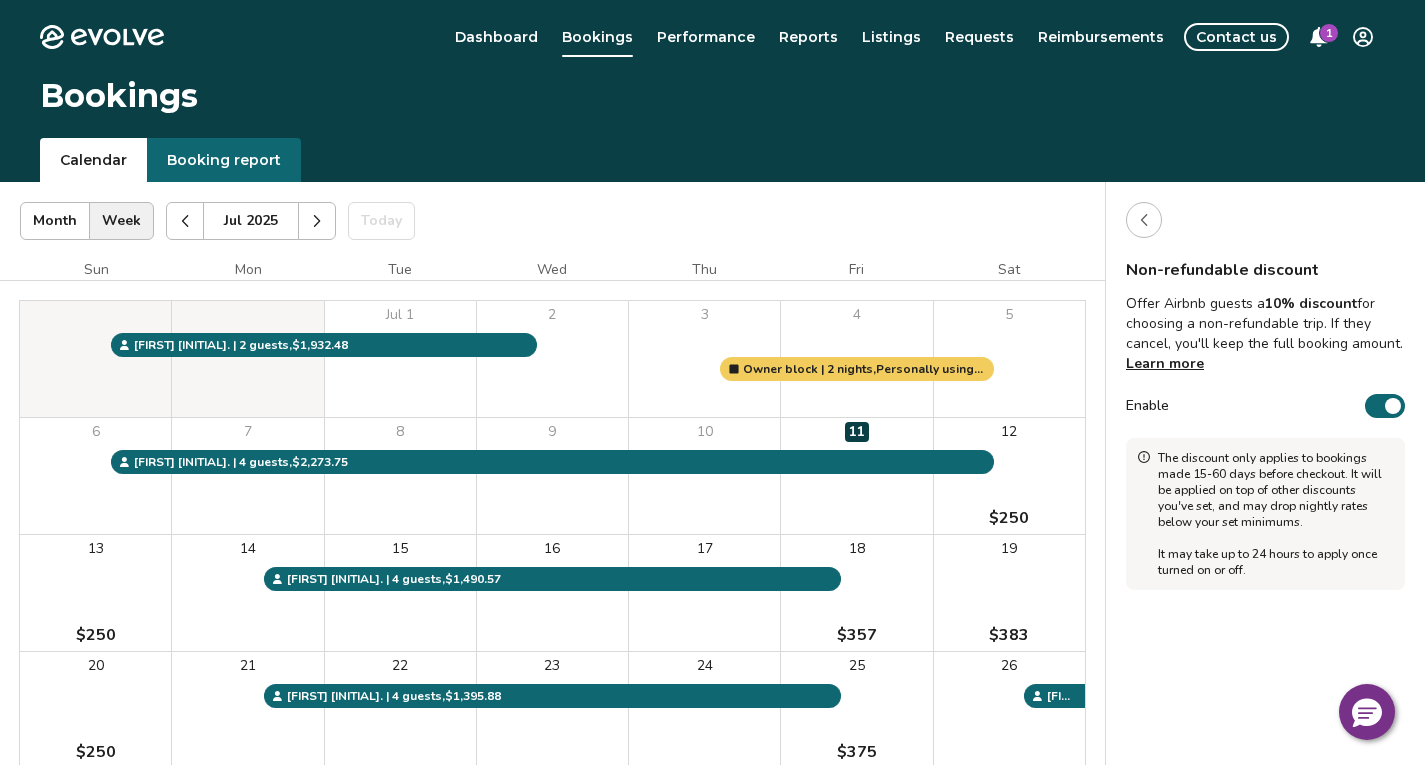 click at bounding box center [1144, 220] 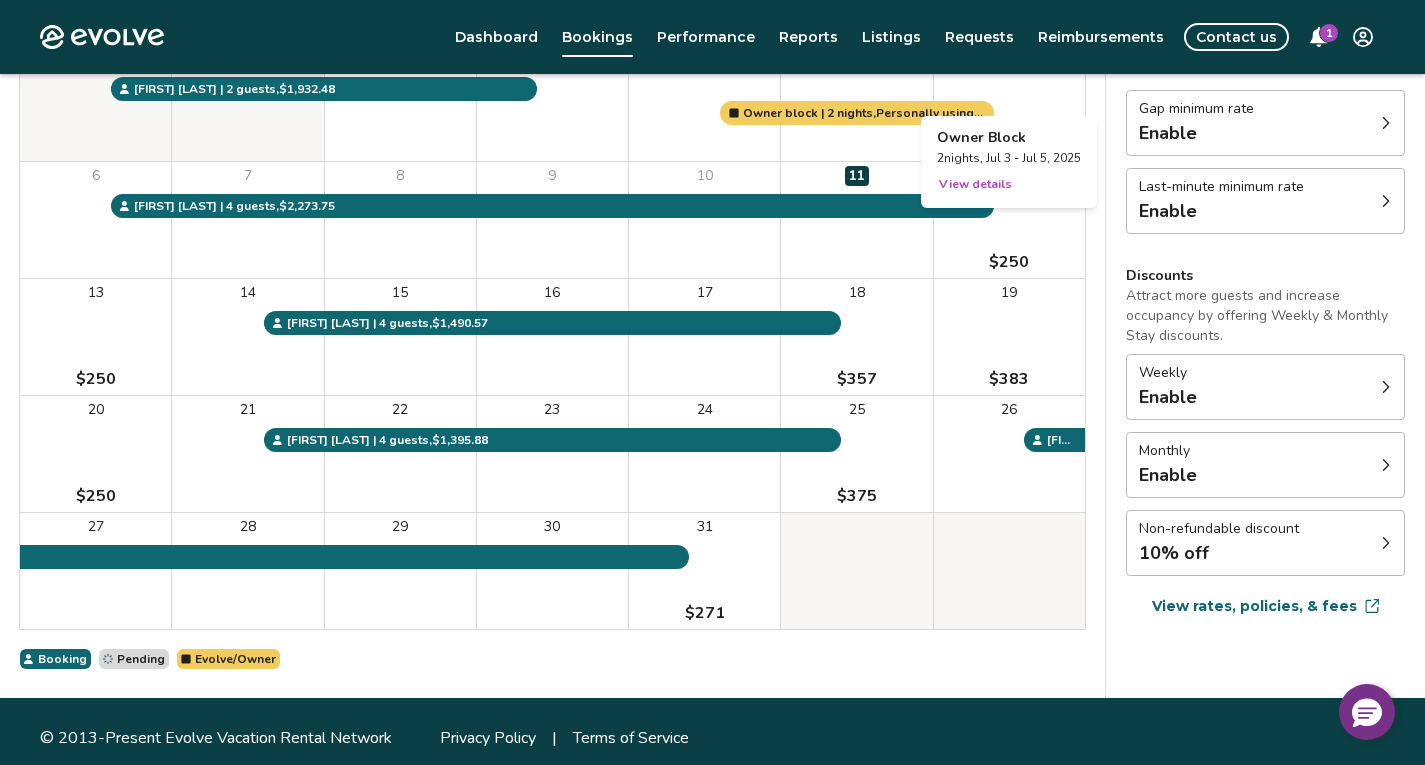 scroll, scrollTop: 269, scrollLeft: 0, axis: vertical 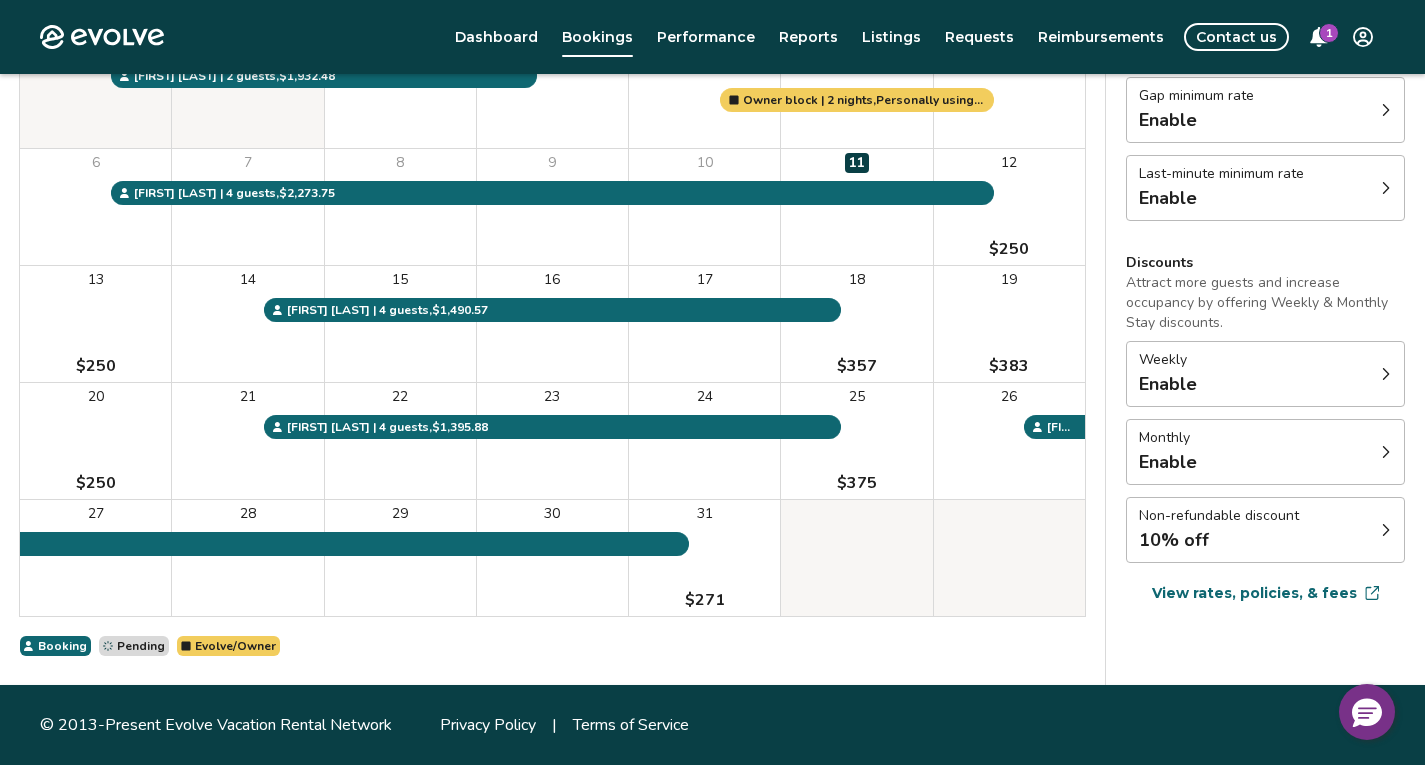 click on "10% off" at bounding box center [1219, 540] 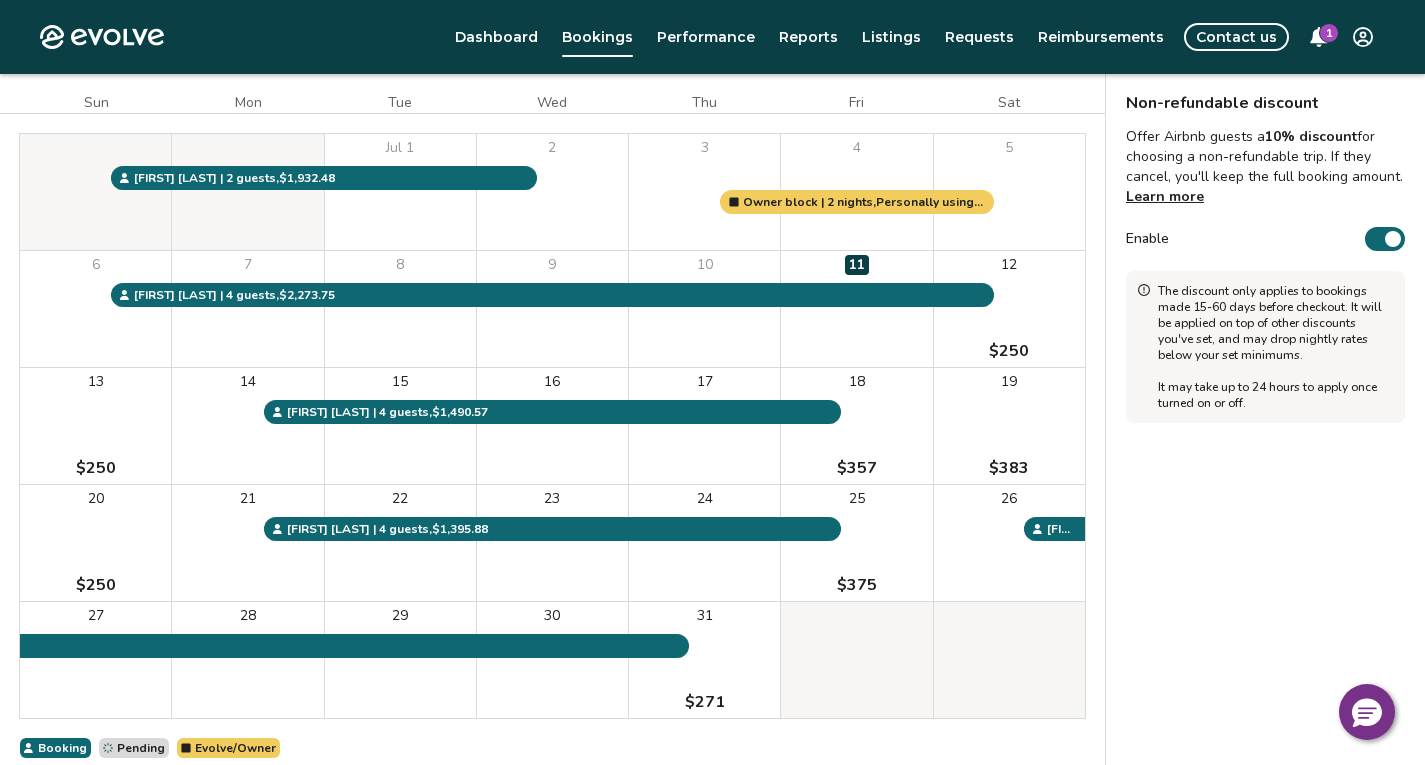scroll, scrollTop: 0, scrollLeft: 0, axis: both 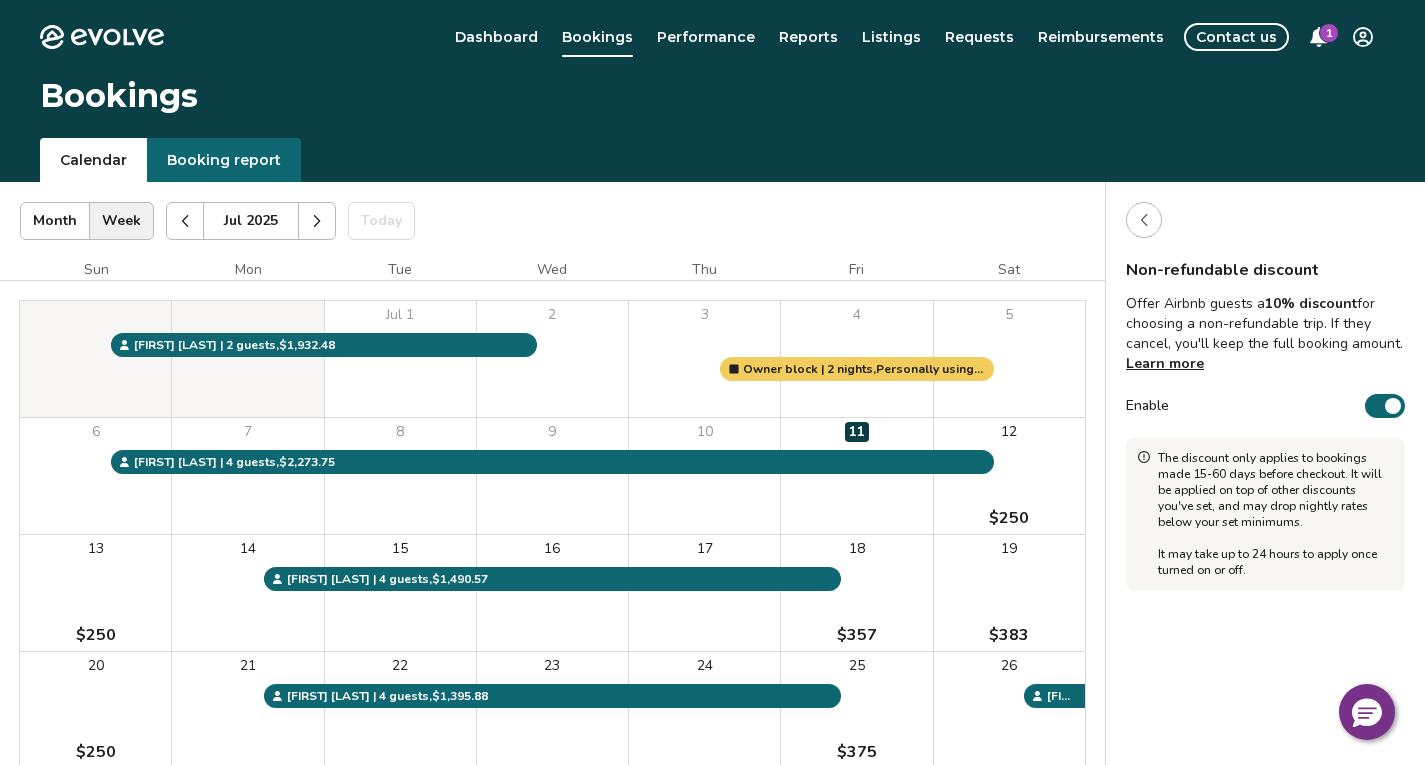 click on "Learn more" at bounding box center (1165, 363) 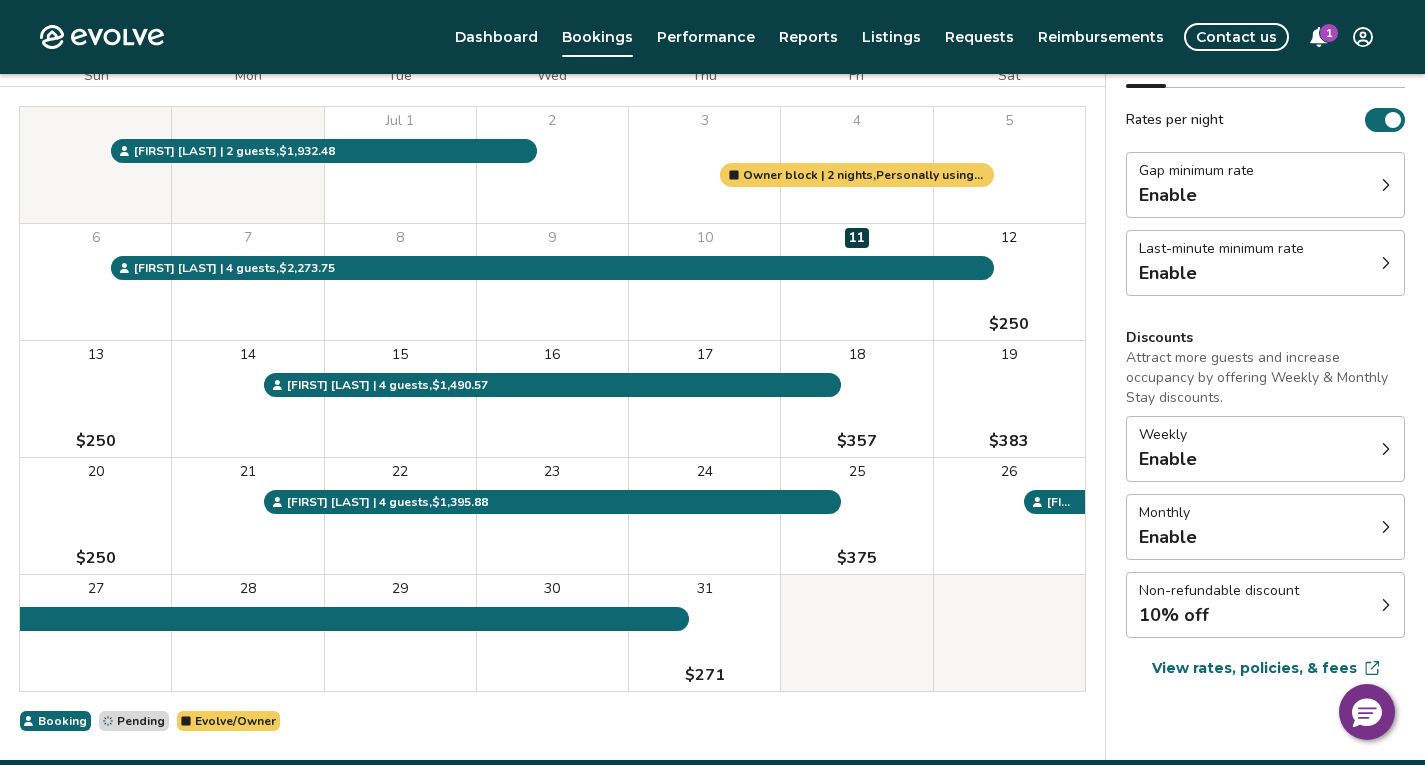 scroll, scrollTop: 269, scrollLeft: 0, axis: vertical 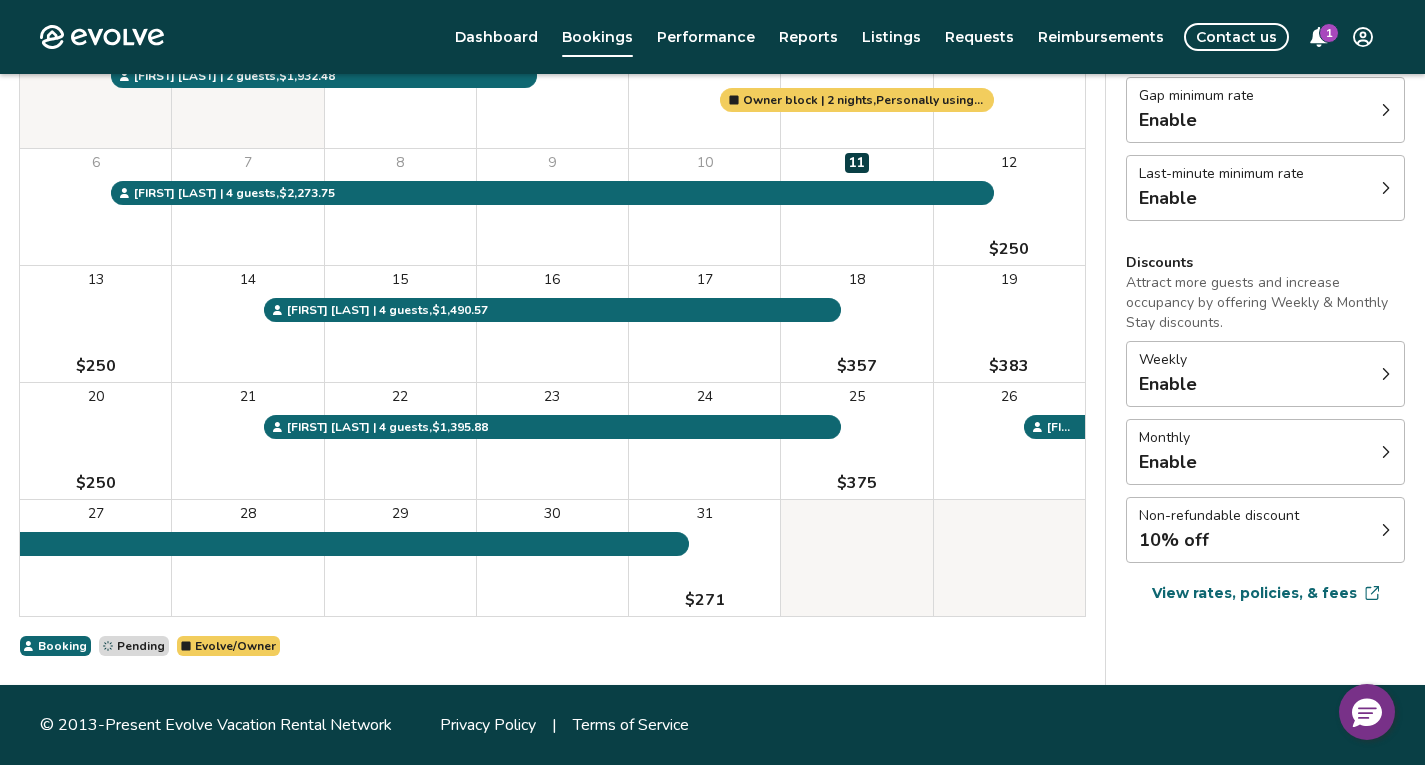 click 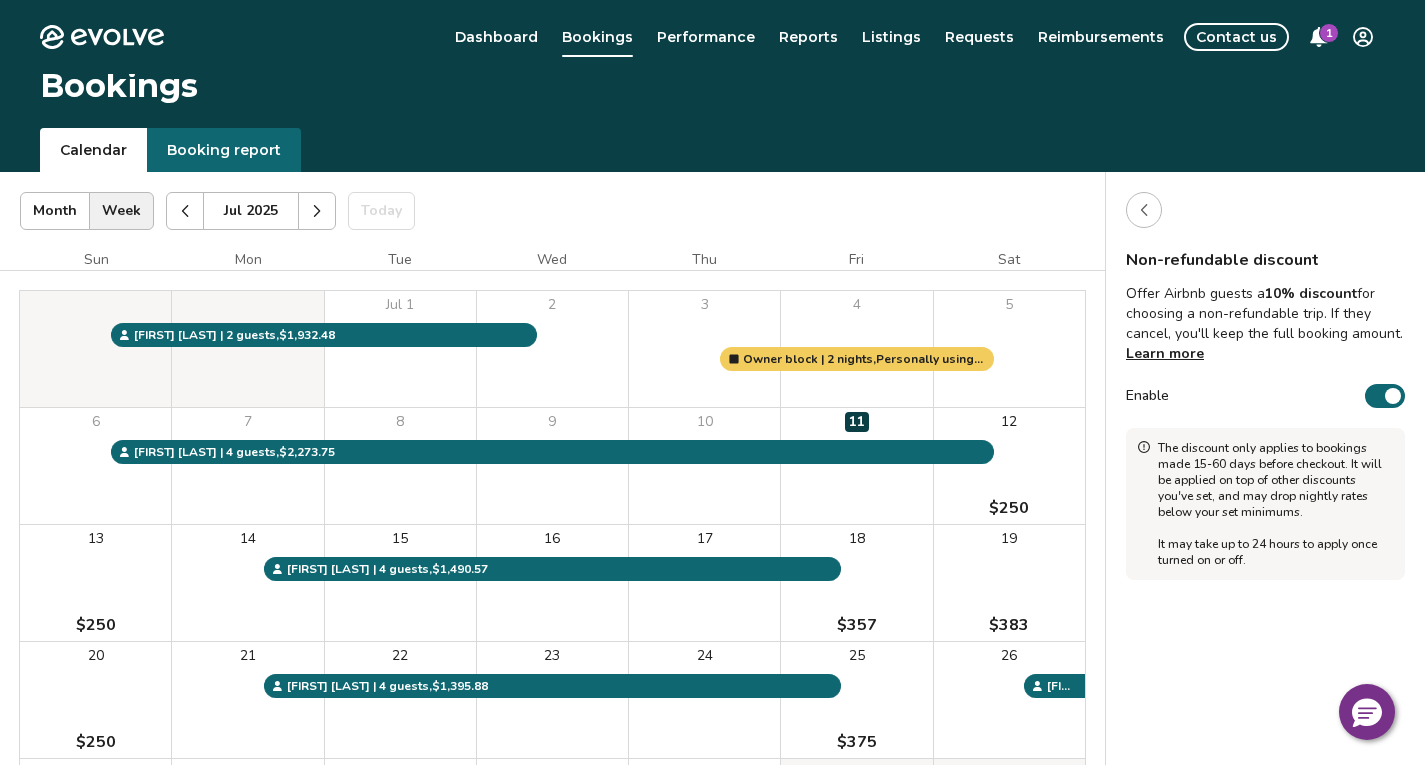 scroll, scrollTop: 0, scrollLeft: 0, axis: both 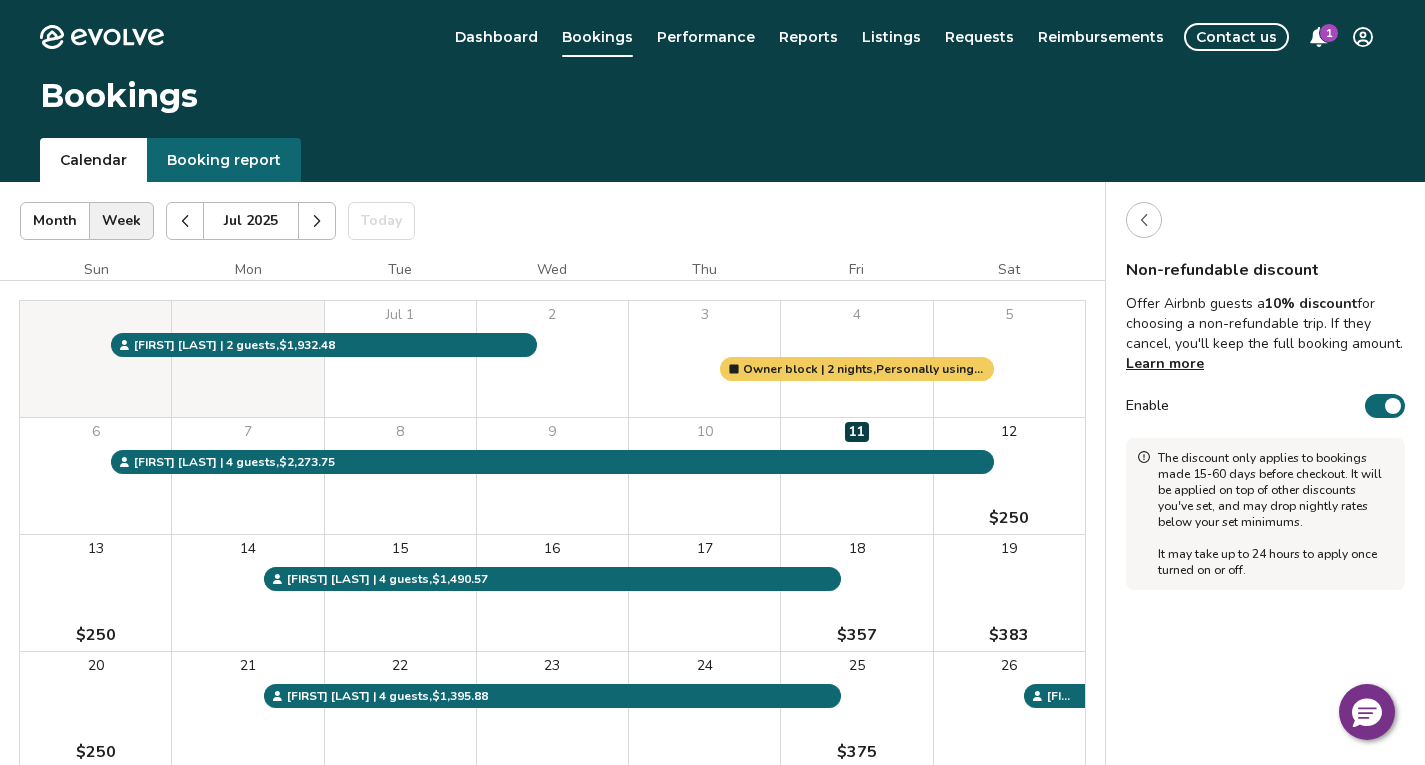 click on "Learn more" at bounding box center (1165, 363) 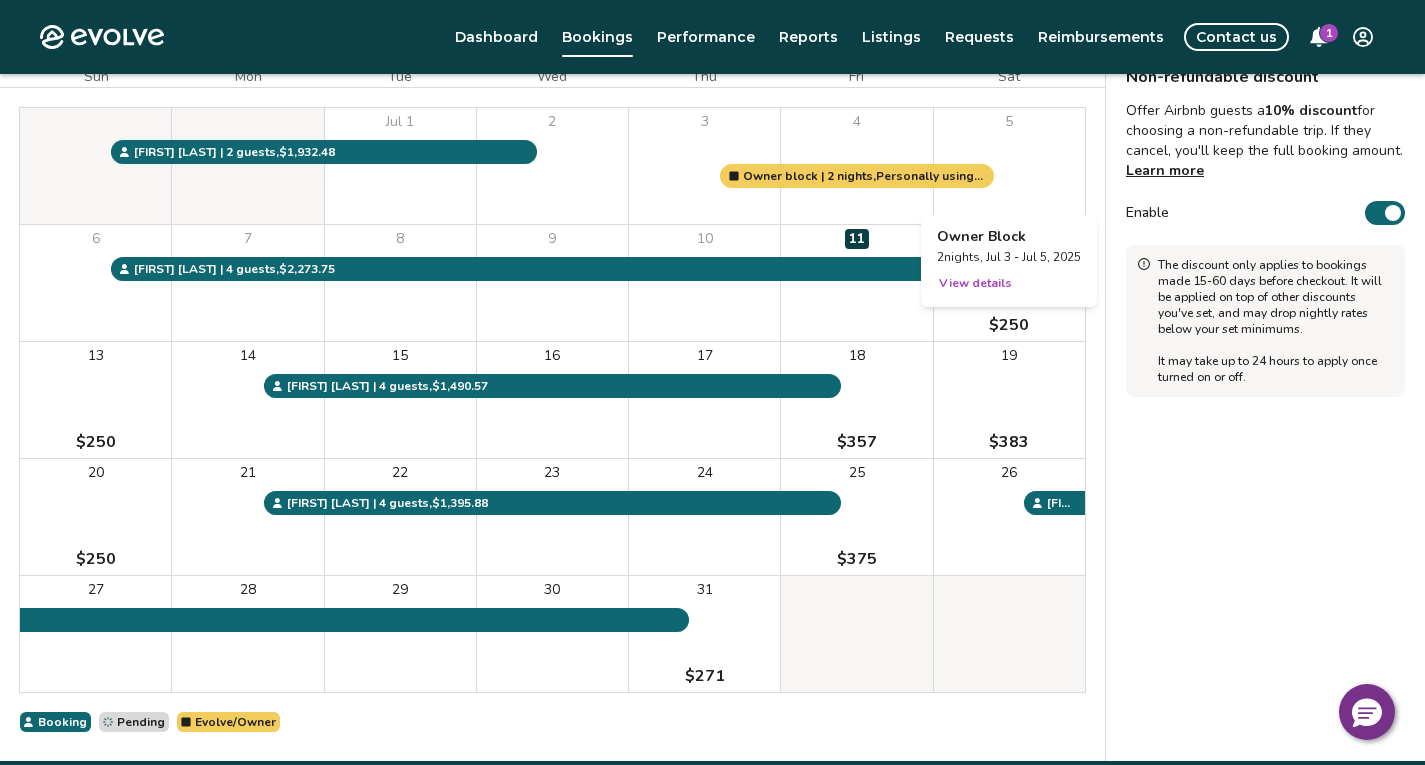 scroll, scrollTop: 200, scrollLeft: 0, axis: vertical 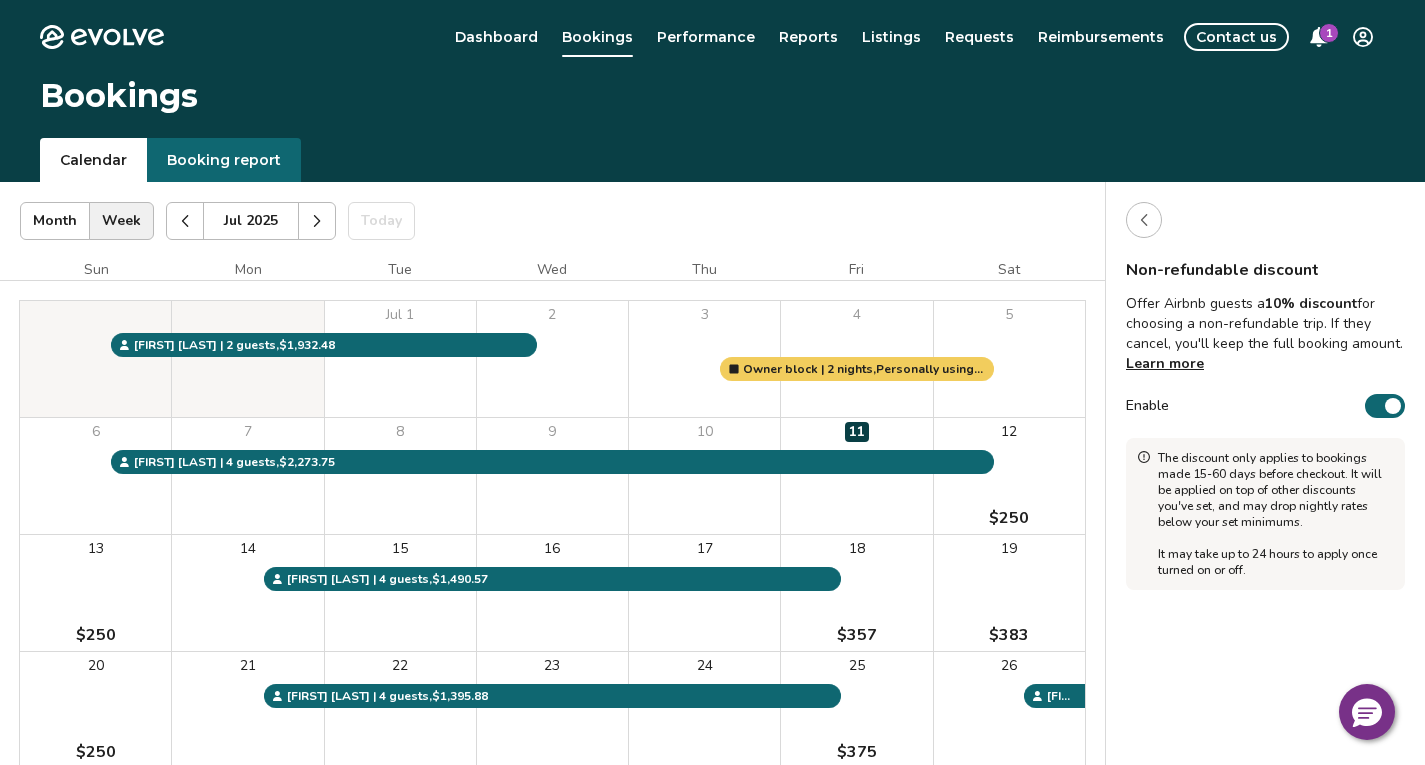 click 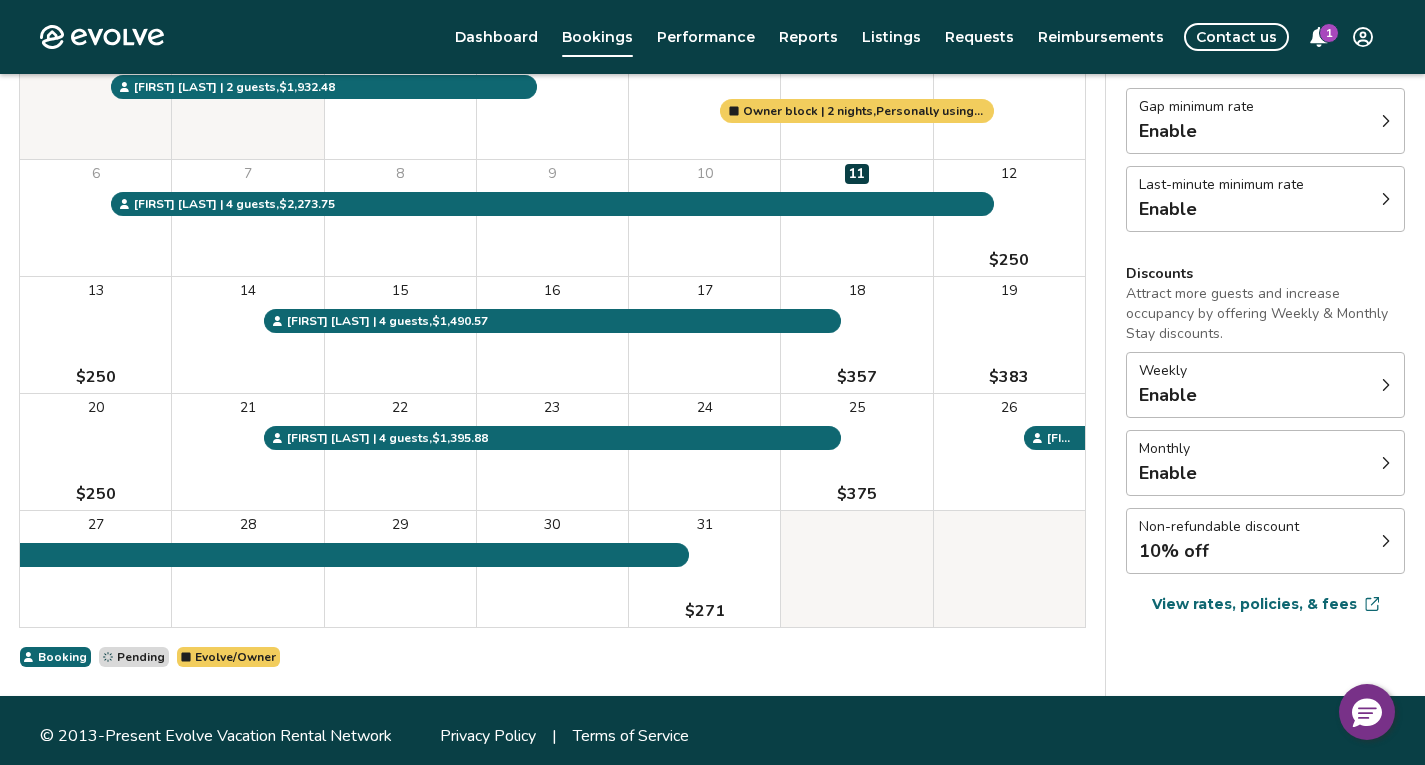 scroll, scrollTop: 269, scrollLeft: 0, axis: vertical 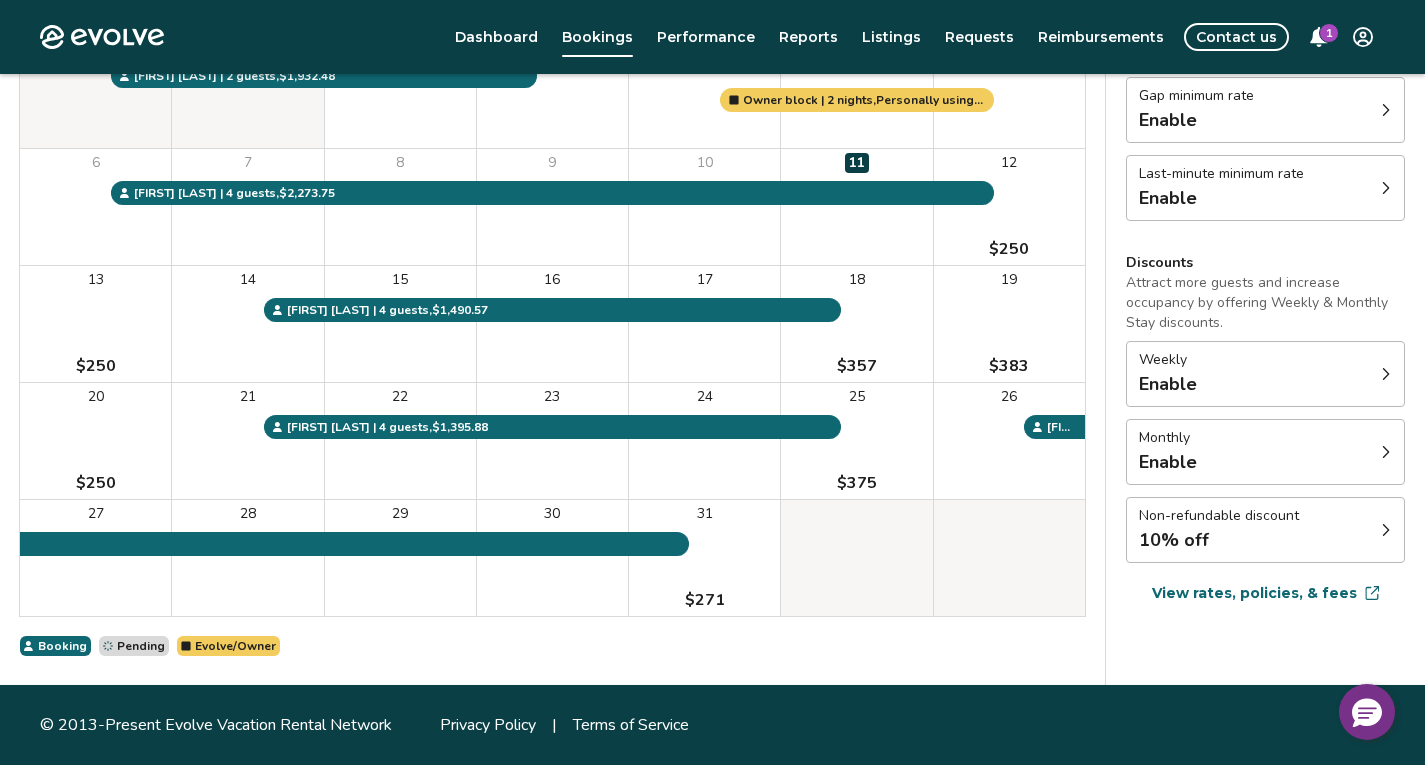 click on "View rates, policies, & fees" at bounding box center [1265, 593] 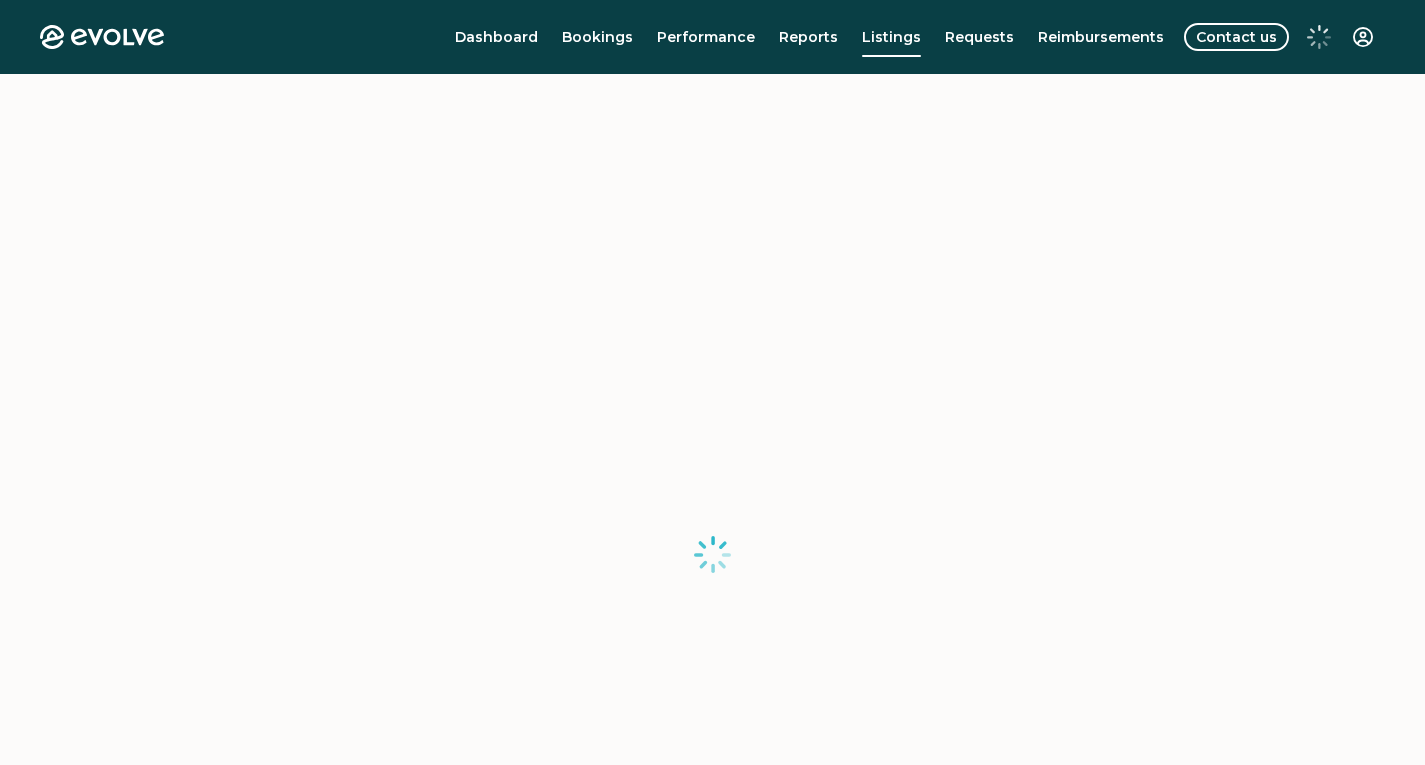 scroll, scrollTop: 0, scrollLeft: 0, axis: both 